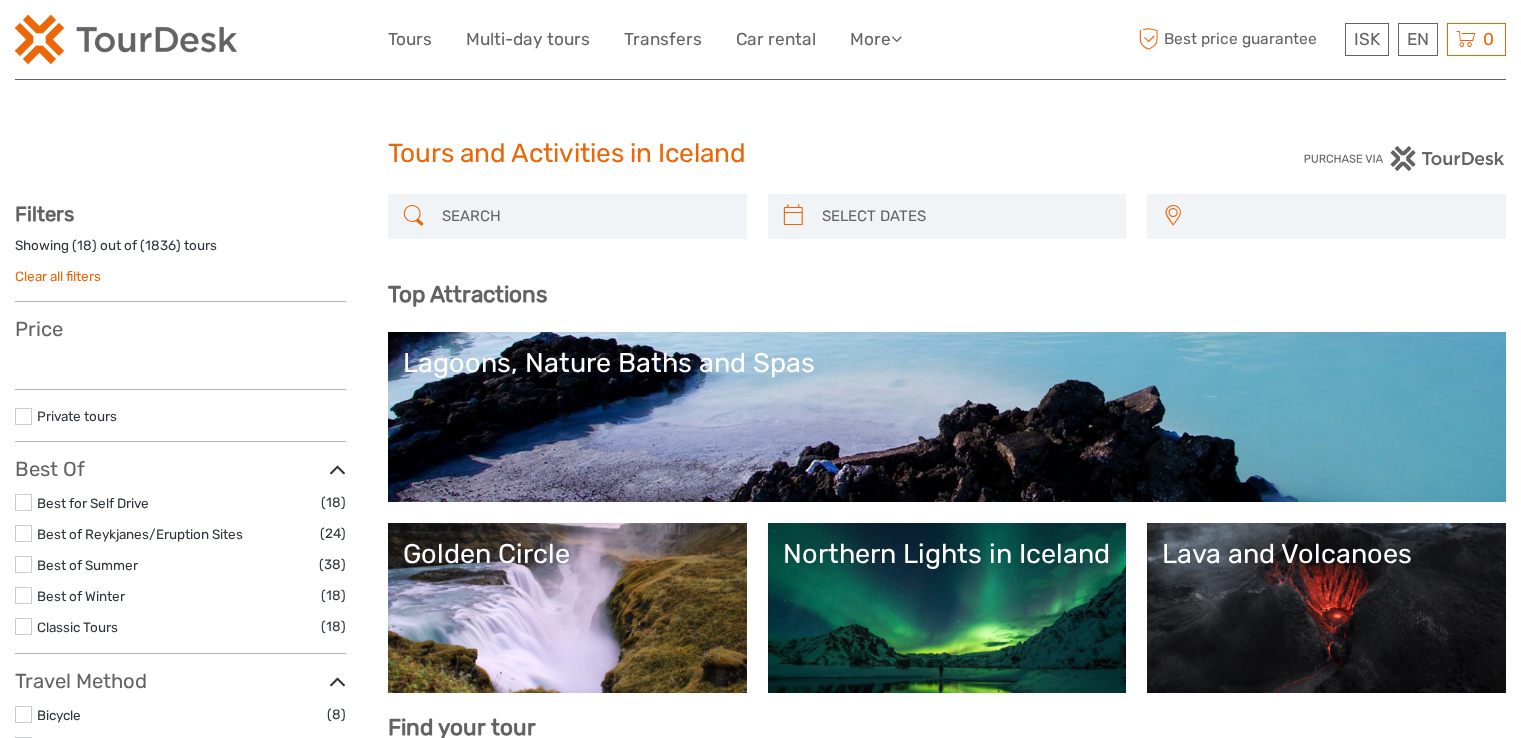 select 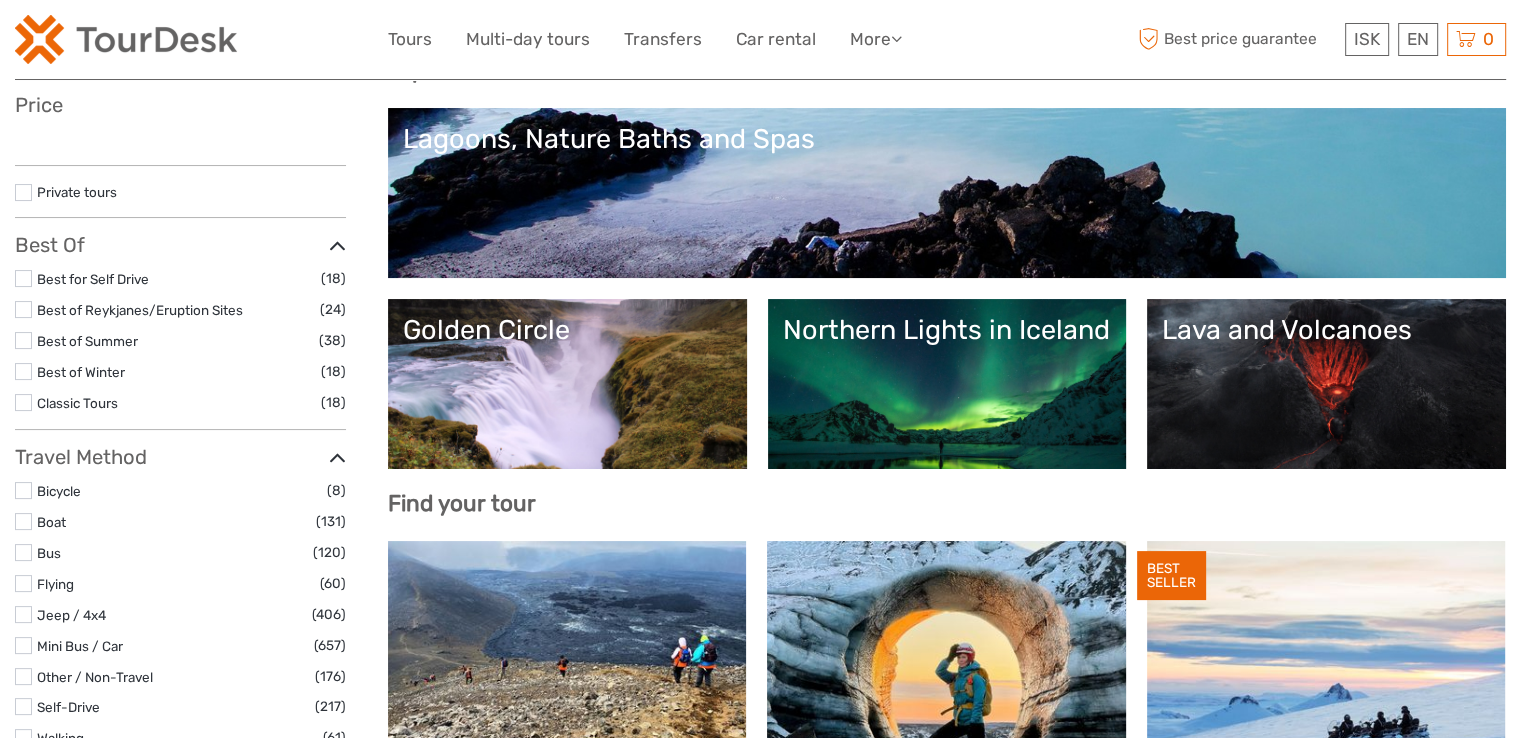 select 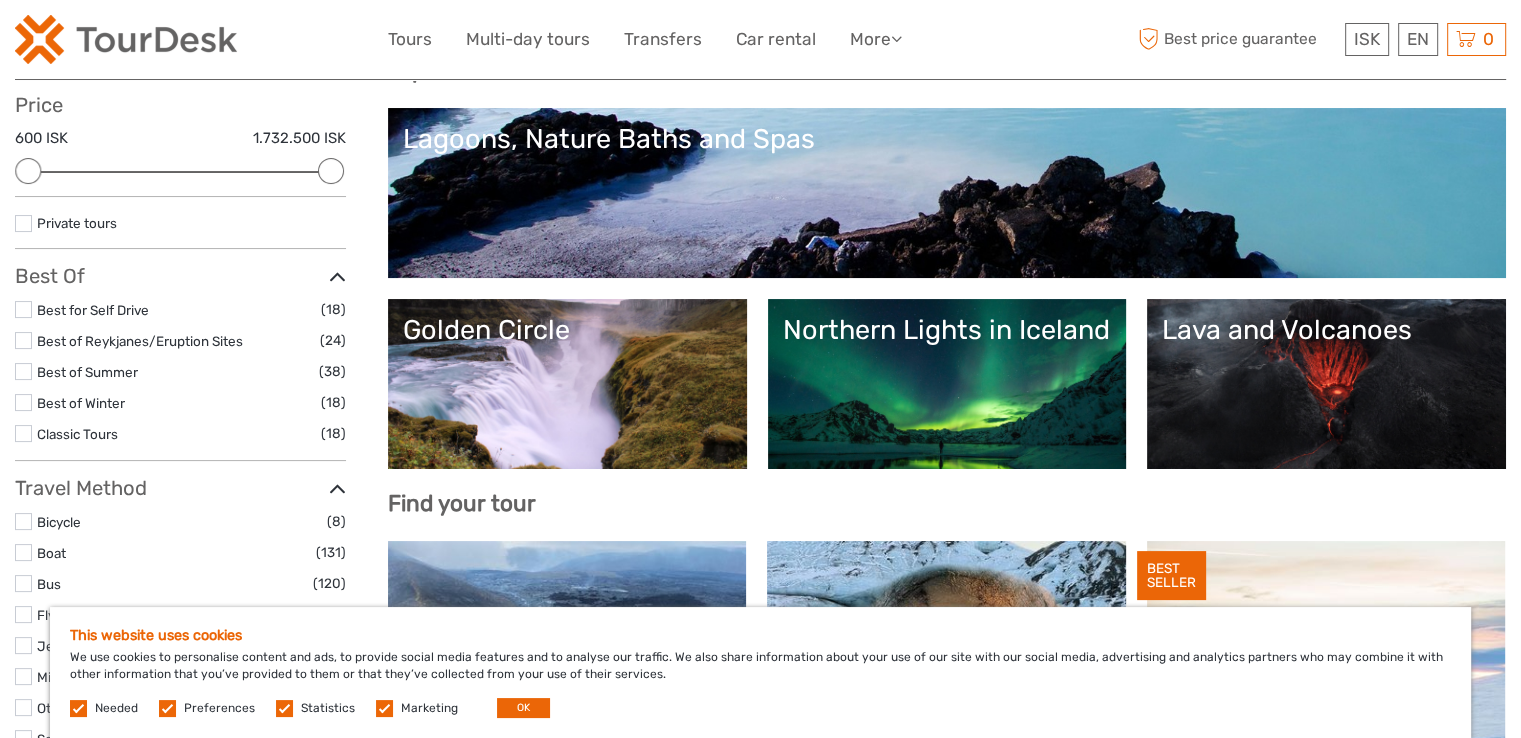 scroll, scrollTop: 495, scrollLeft: 0, axis: vertical 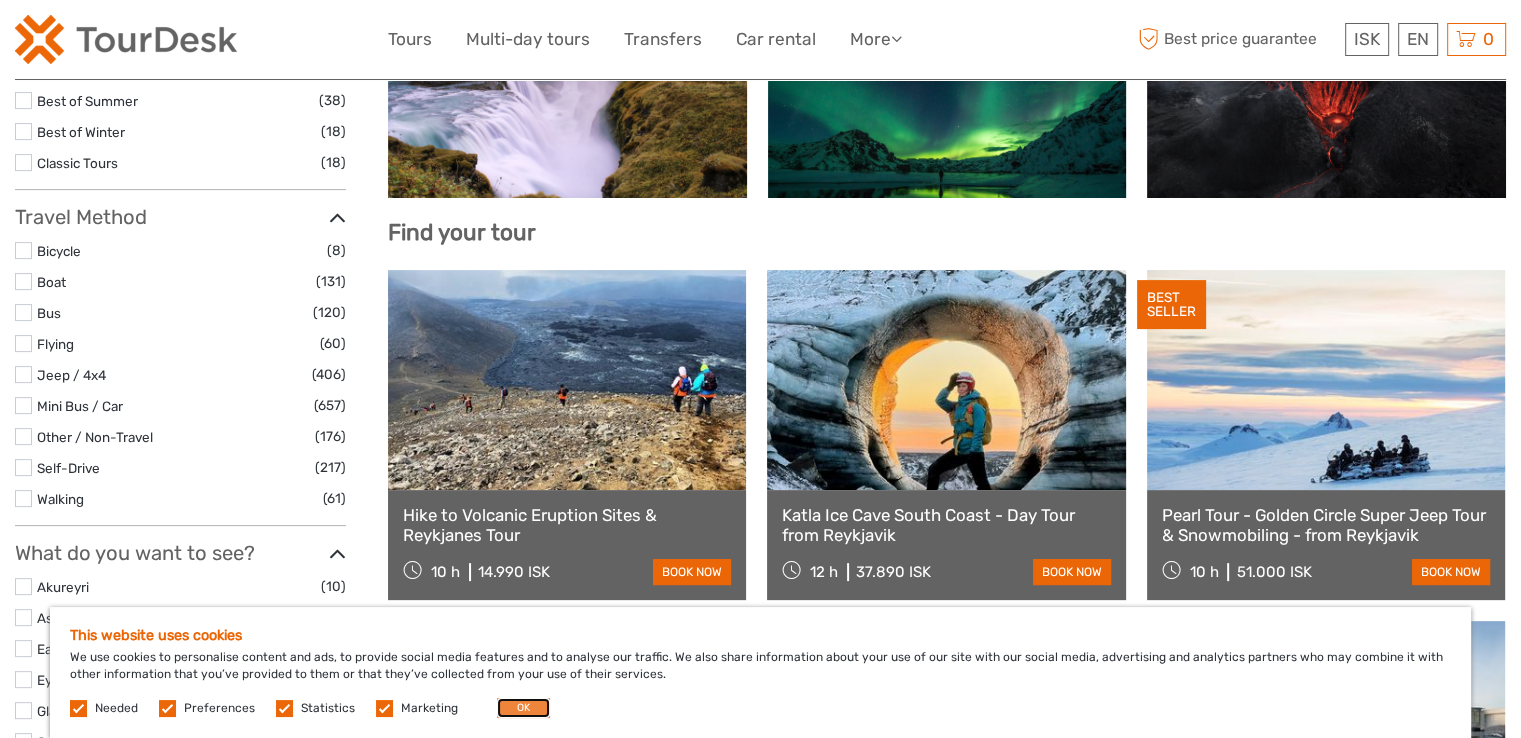 click on "OK" at bounding box center [523, 708] 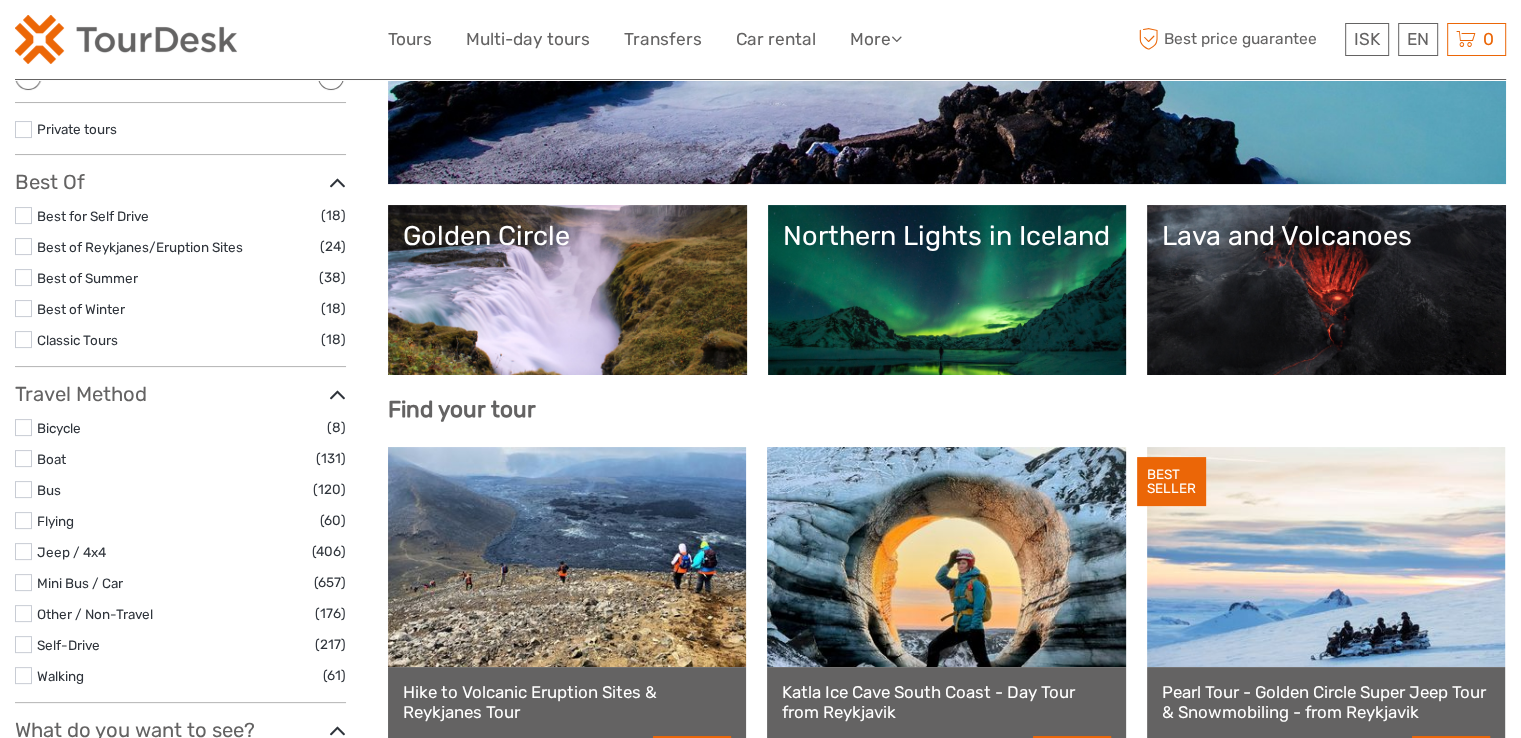 scroll, scrollTop: 0, scrollLeft: 0, axis: both 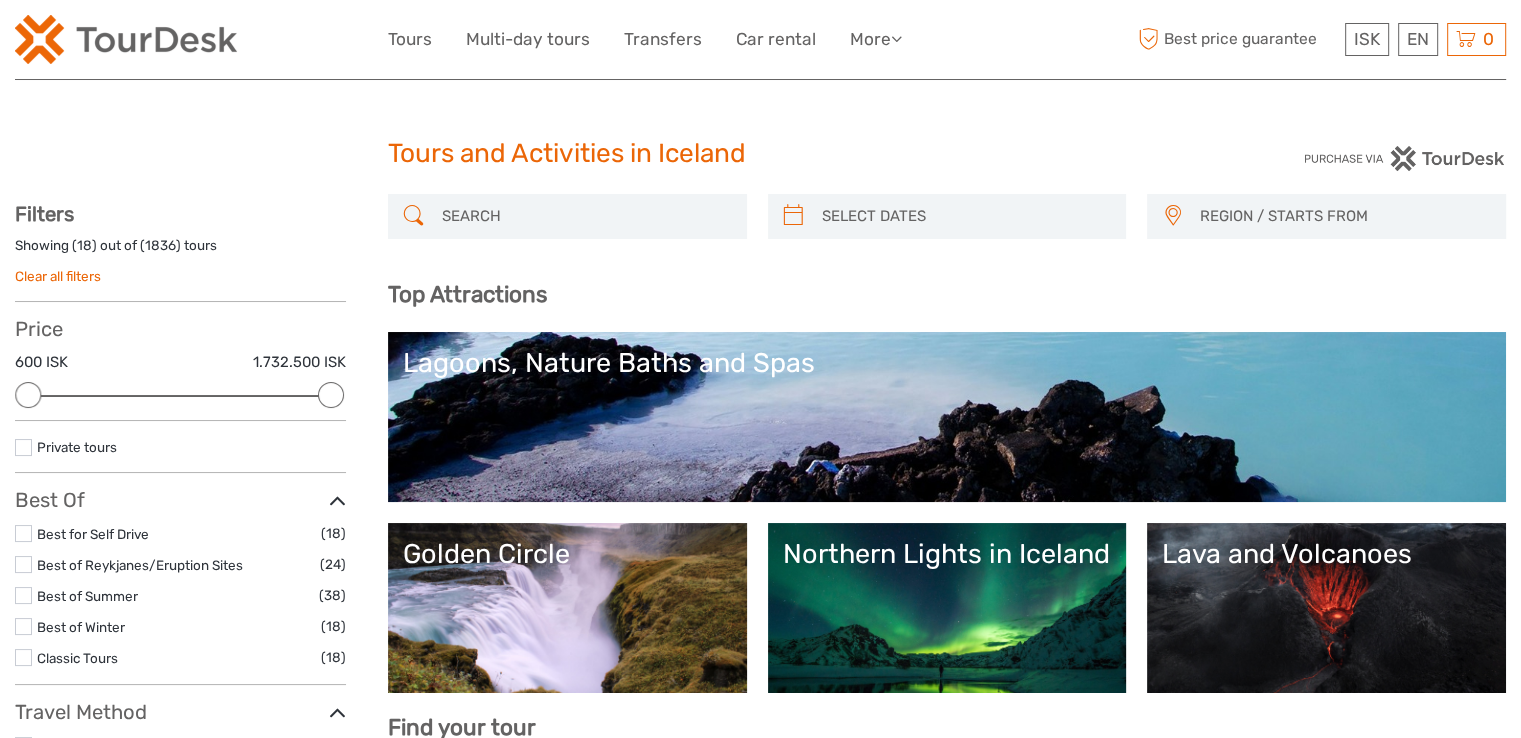 click at bounding box center [585, 216] 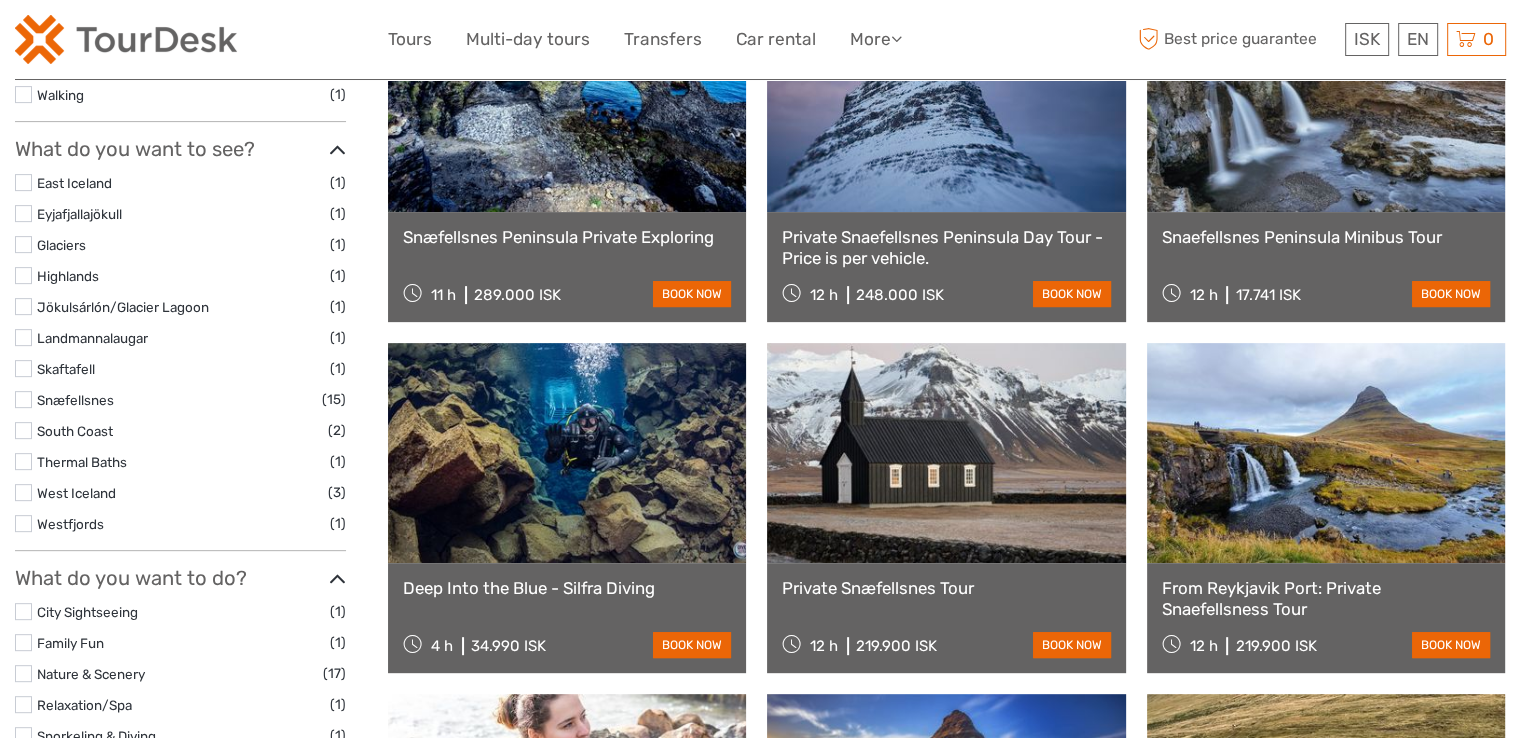 scroll, scrollTop: 0, scrollLeft: 0, axis: both 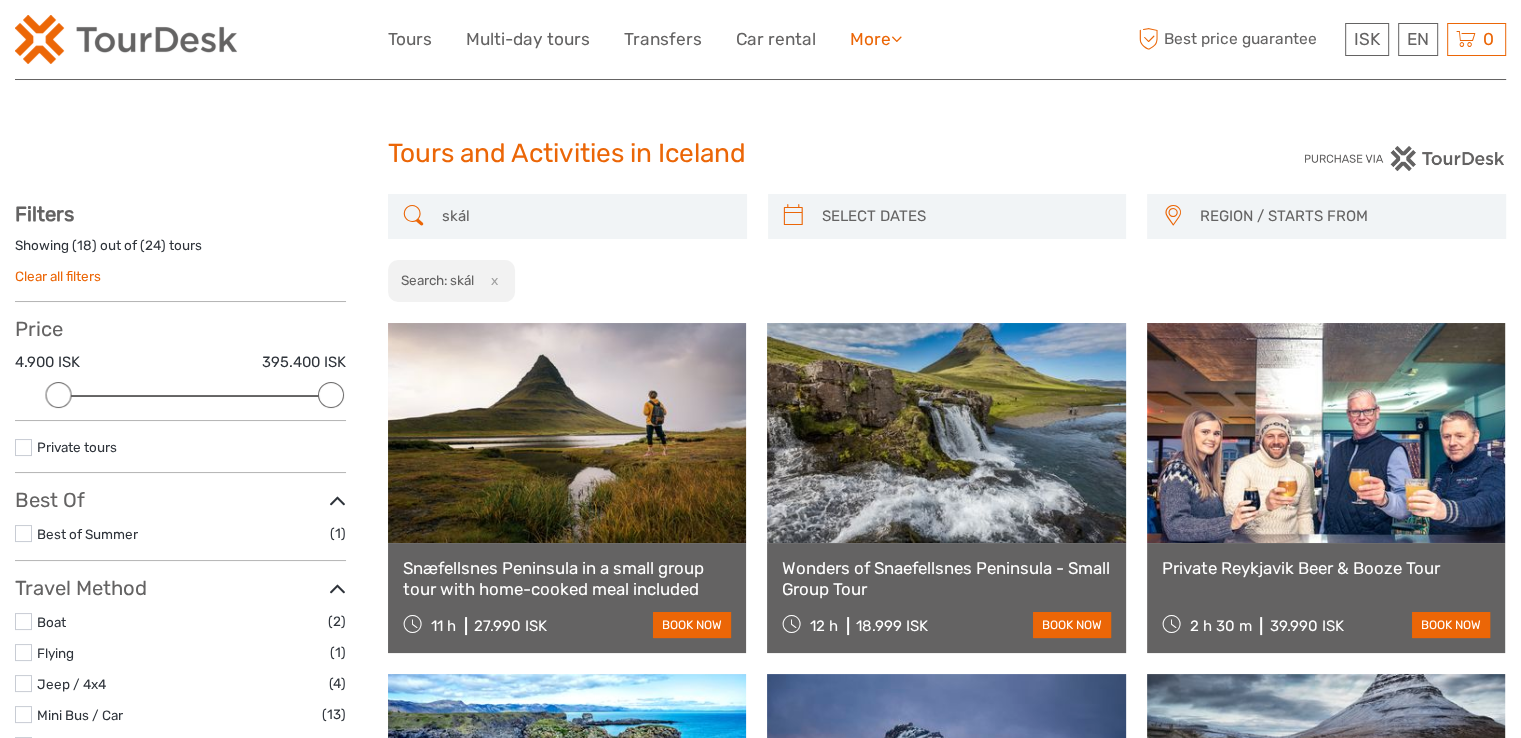 type on "skál" 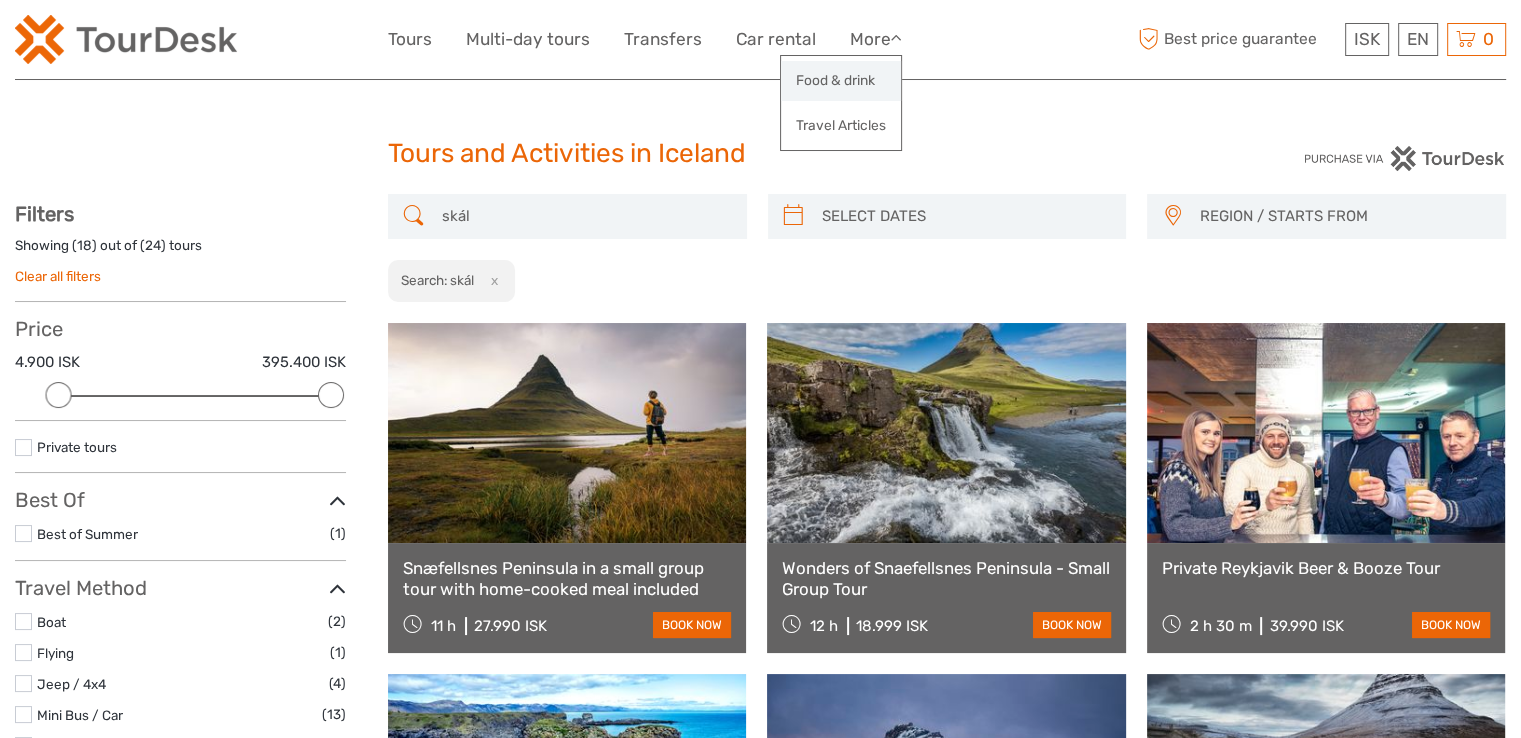 click on "Food & drink" at bounding box center (841, 80) 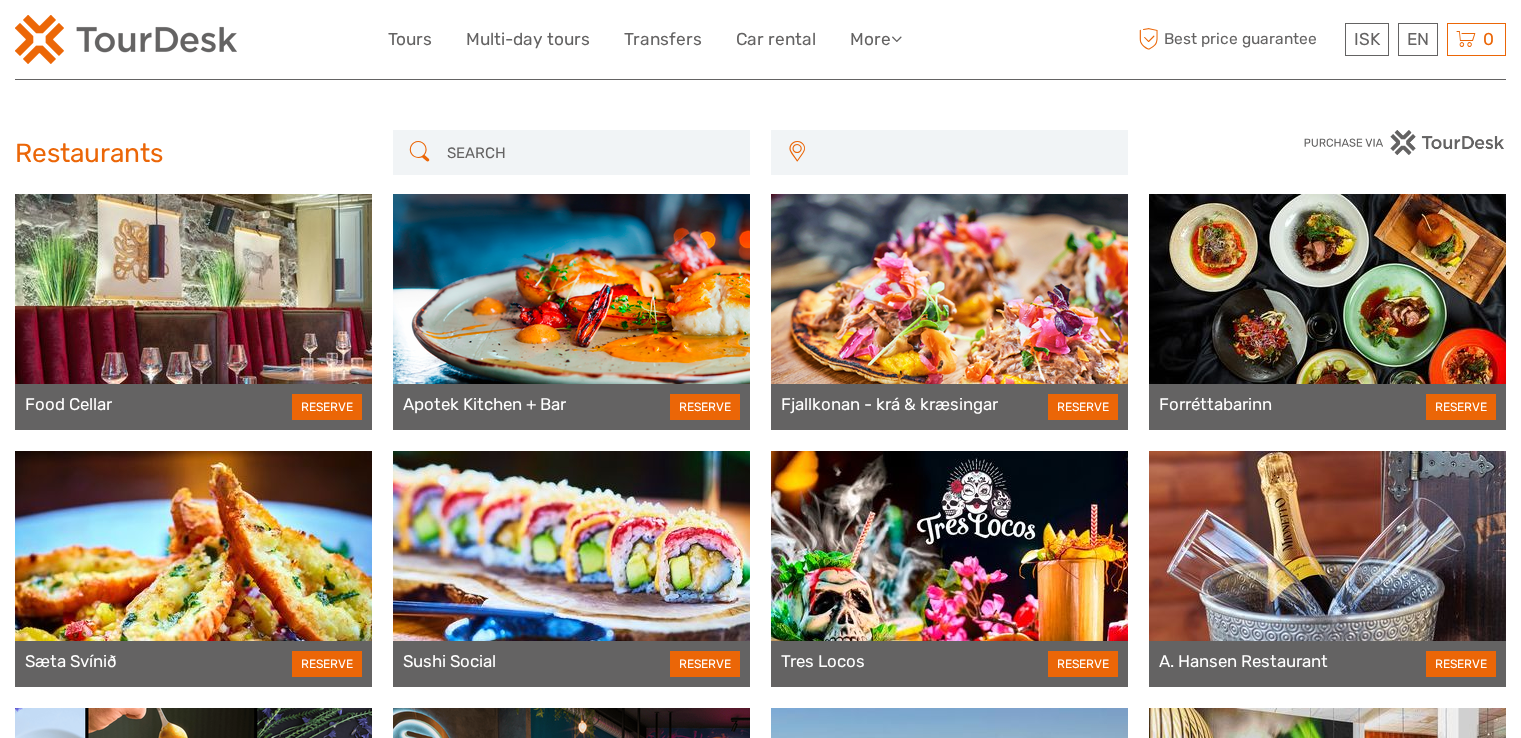 scroll, scrollTop: 0, scrollLeft: 0, axis: both 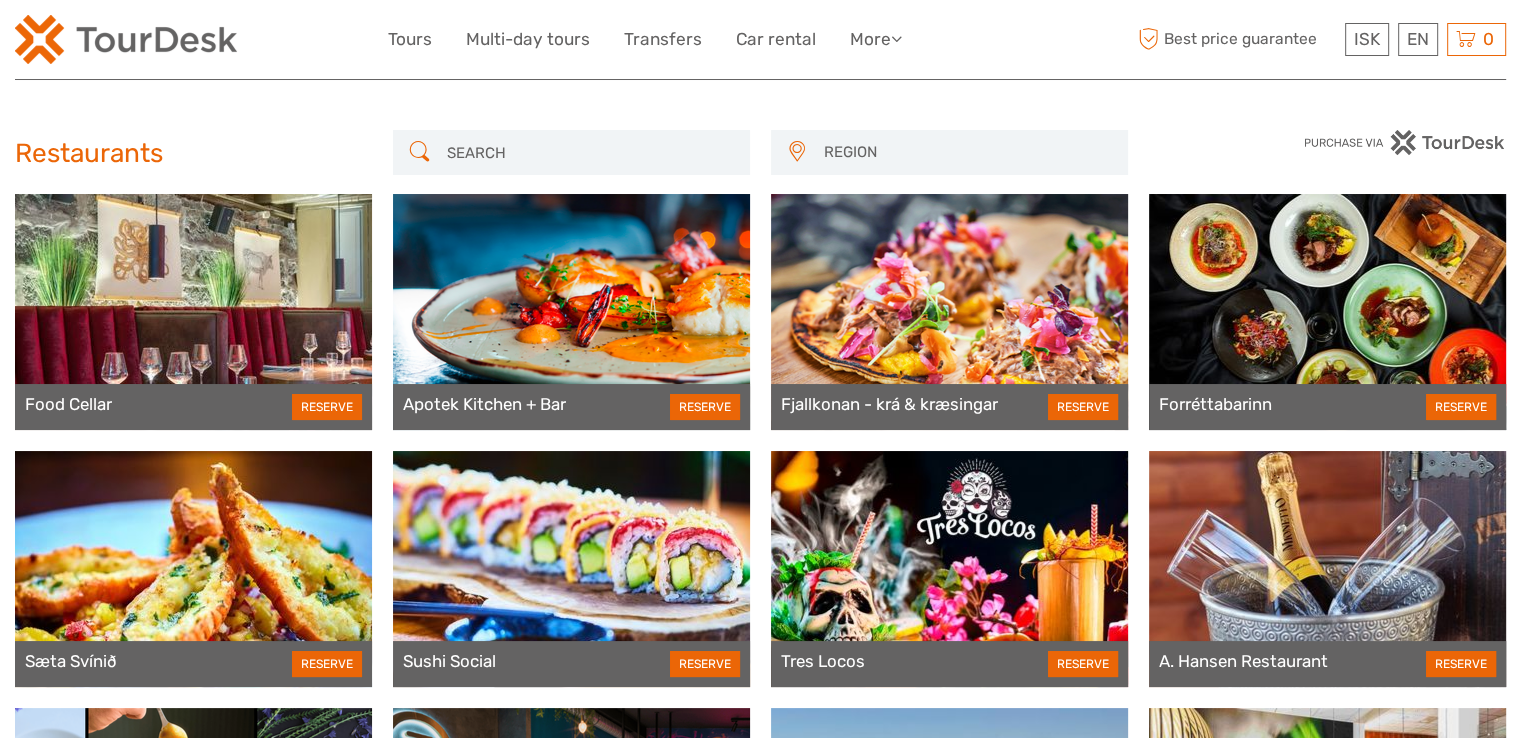 click at bounding box center [589, 152] 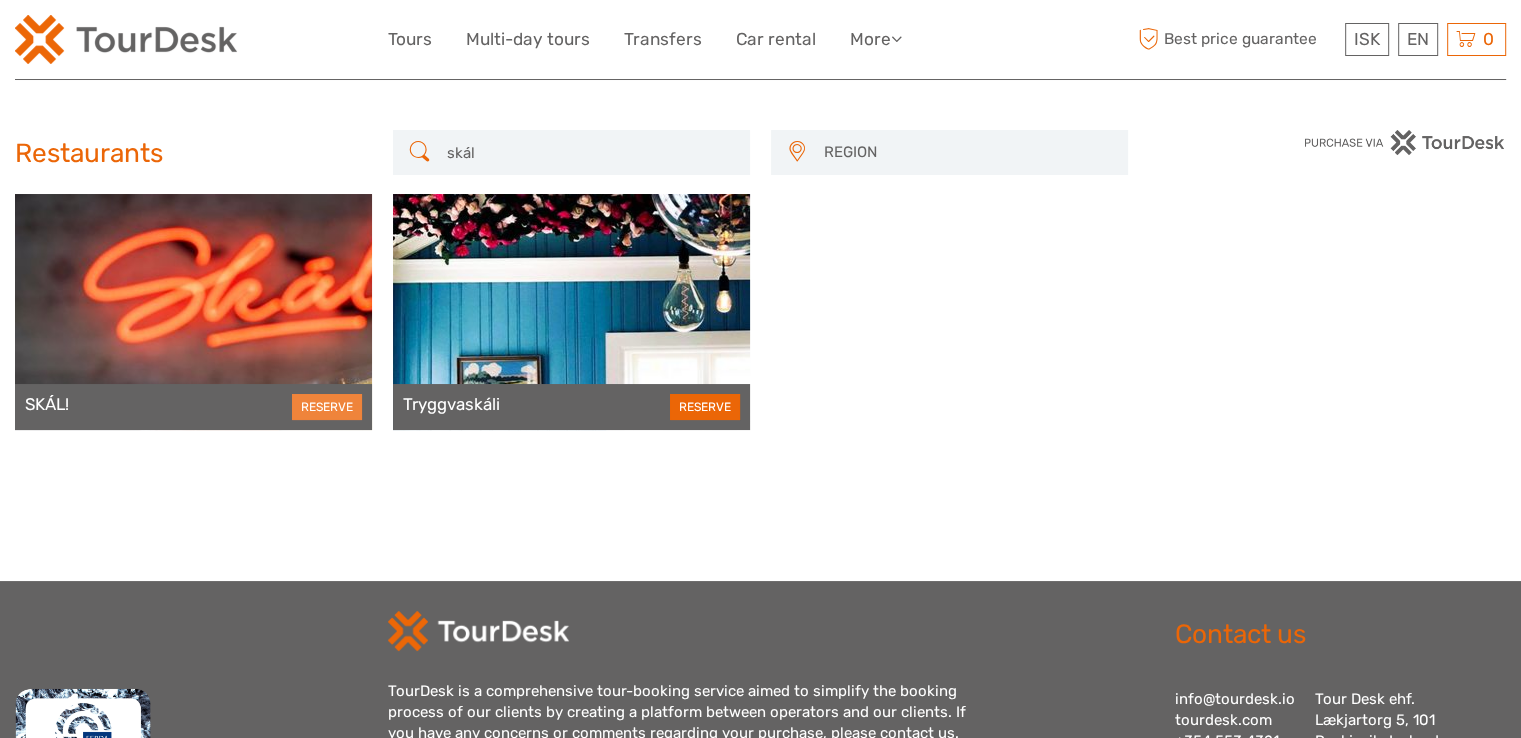 type on "skál" 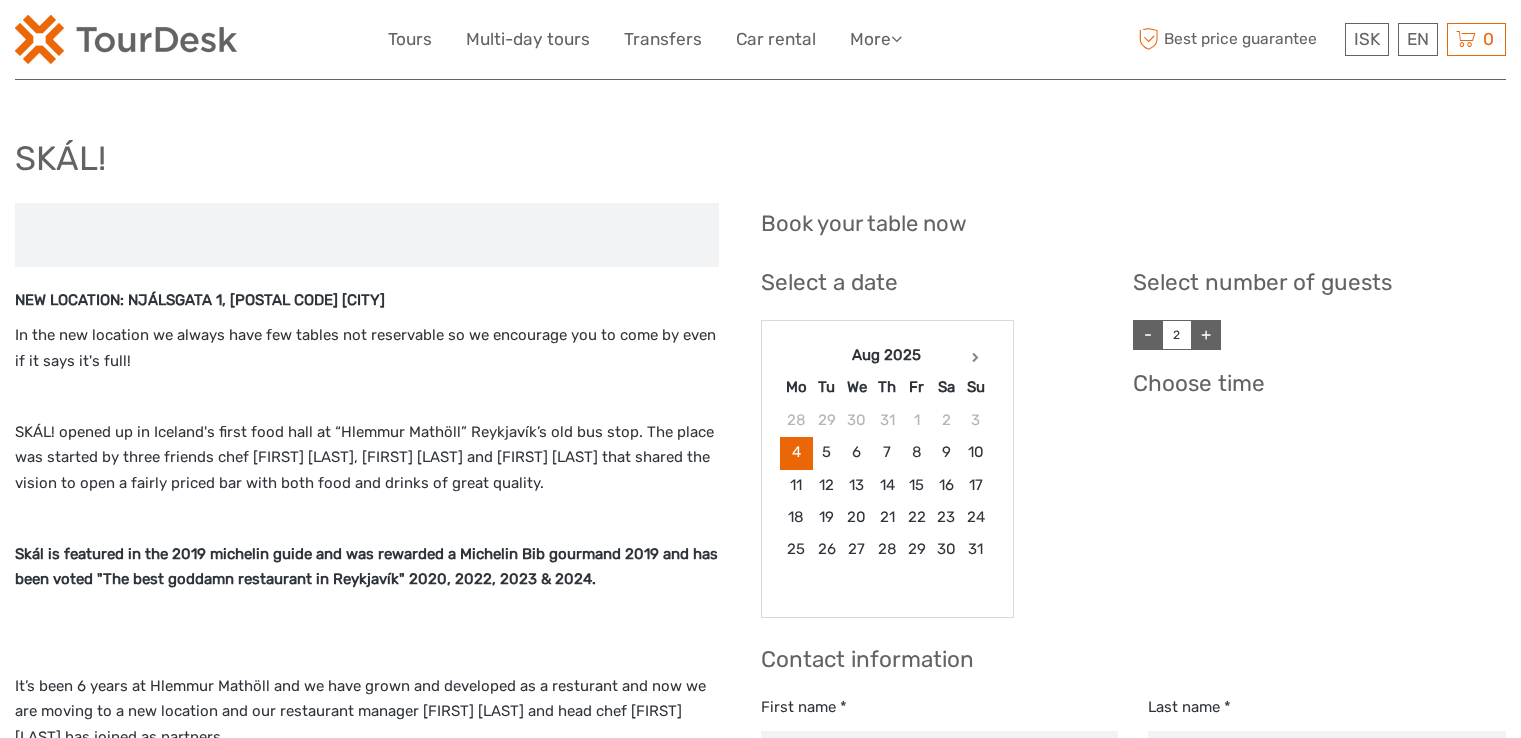 scroll, scrollTop: 0, scrollLeft: 0, axis: both 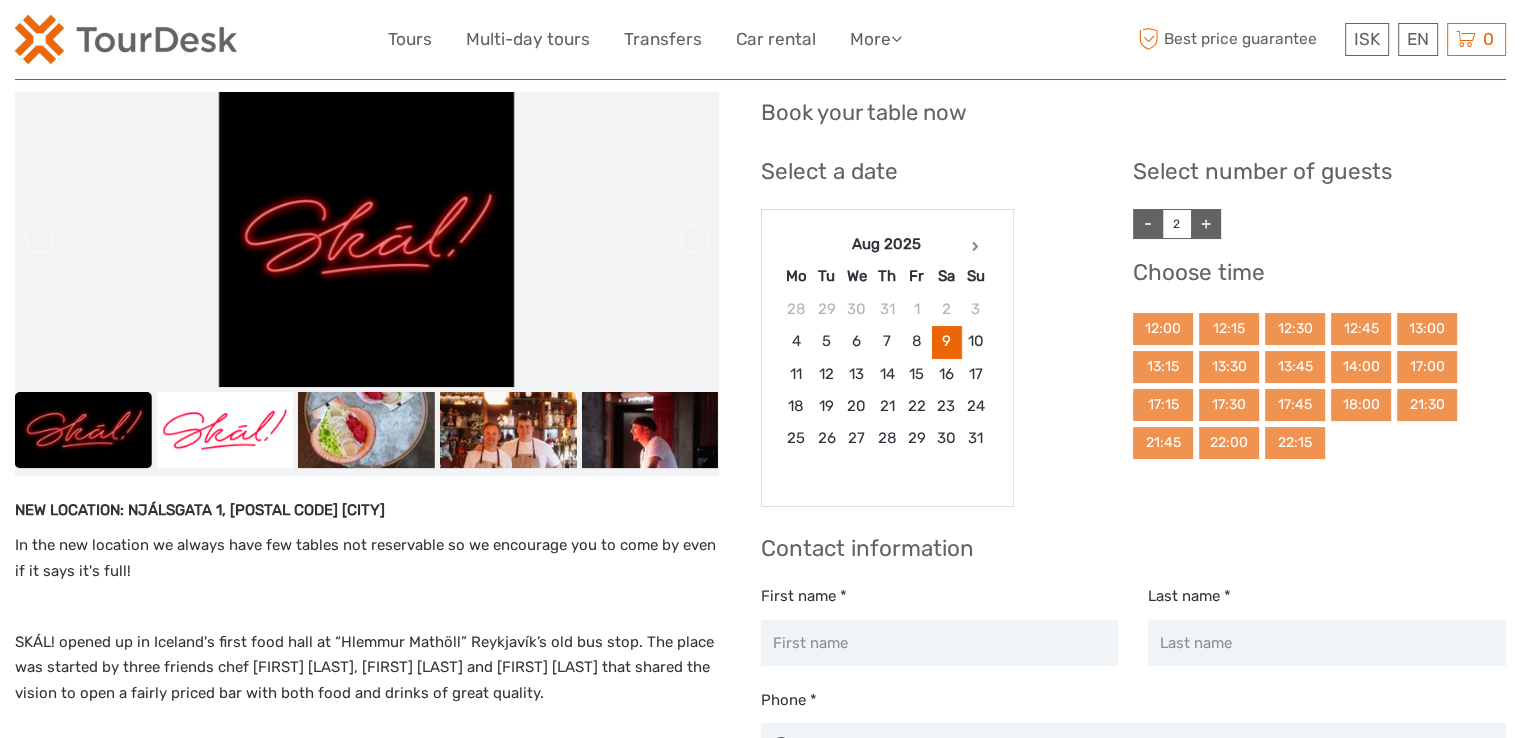 click on "+" at bounding box center (1206, 224) 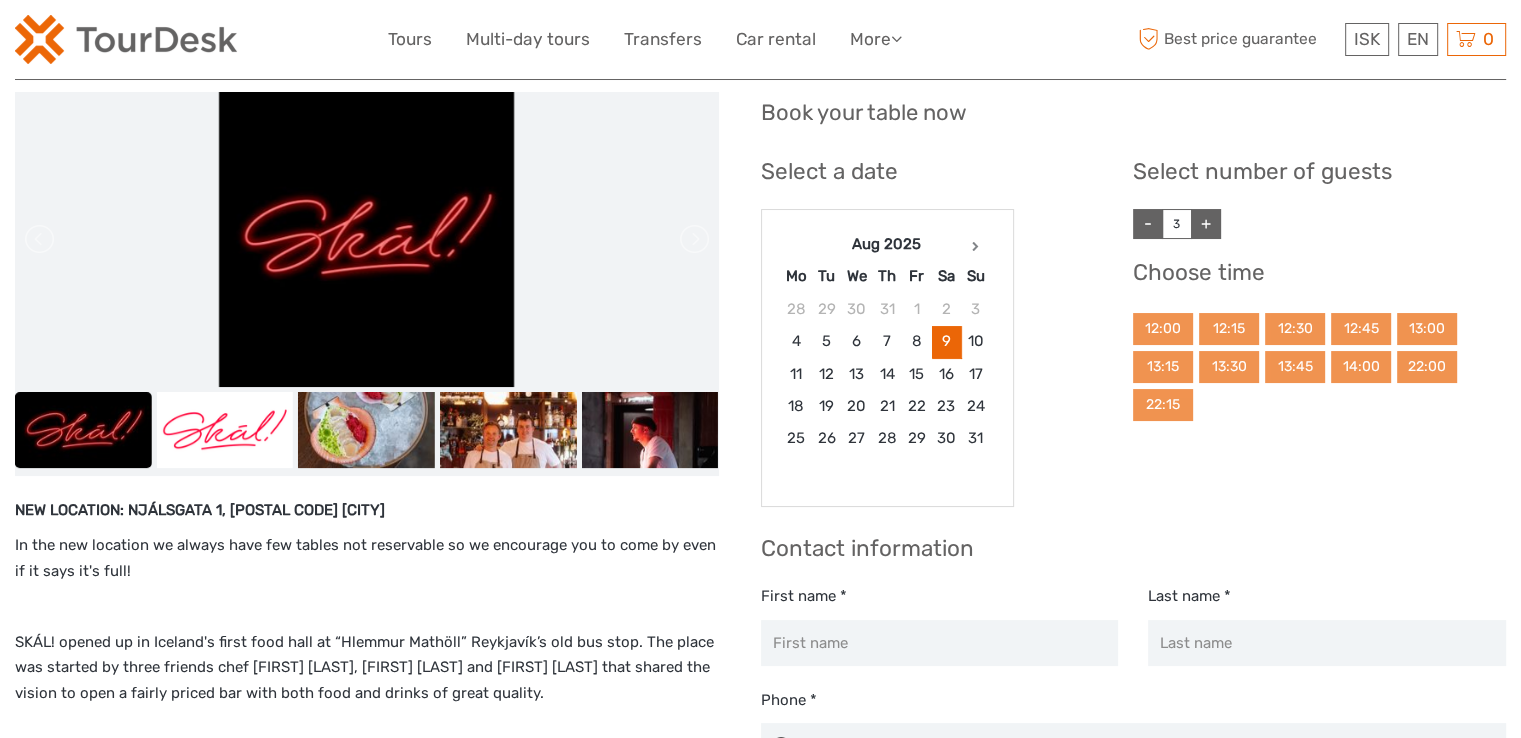 click on "+" at bounding box center [1206, 224] 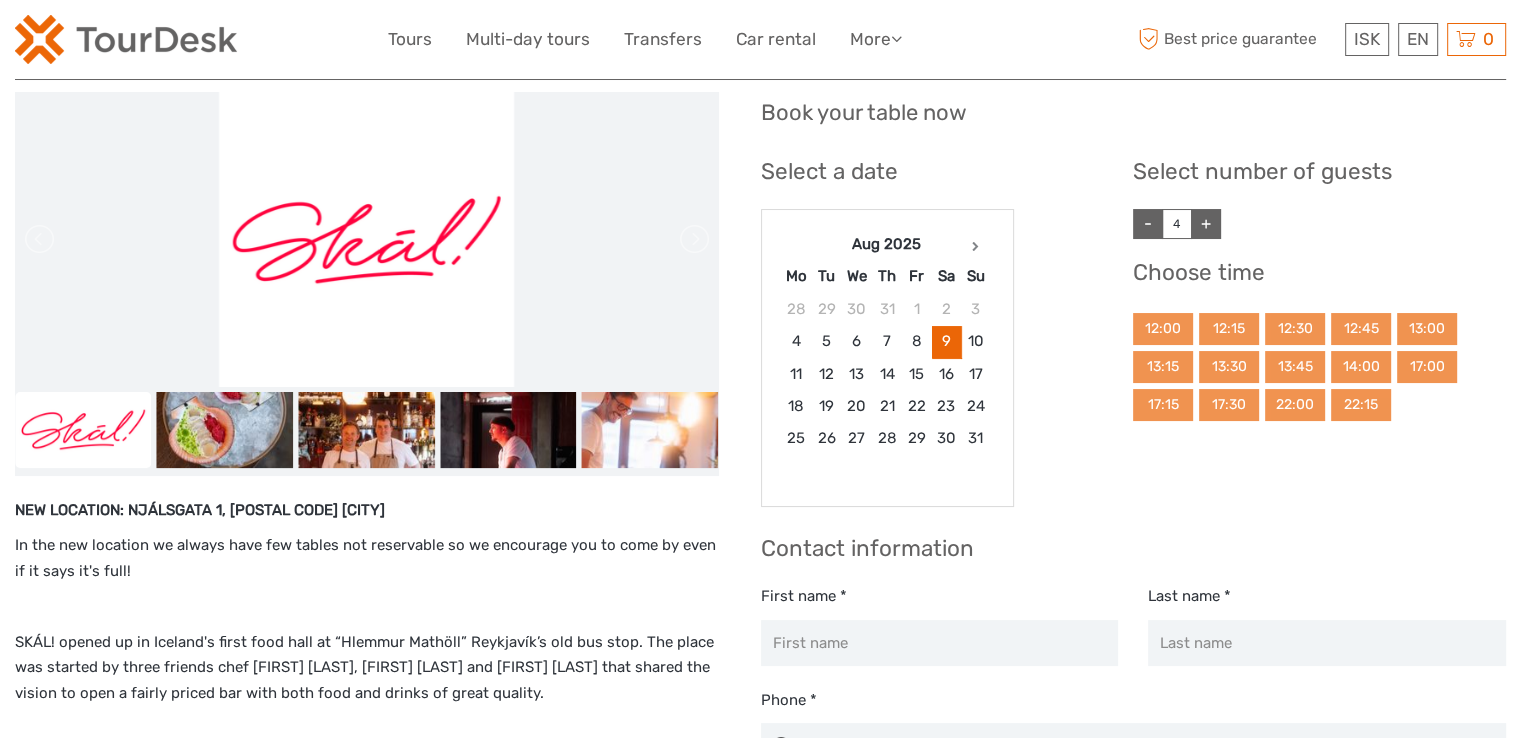 click on "+" at bounding box center [1206, 224] 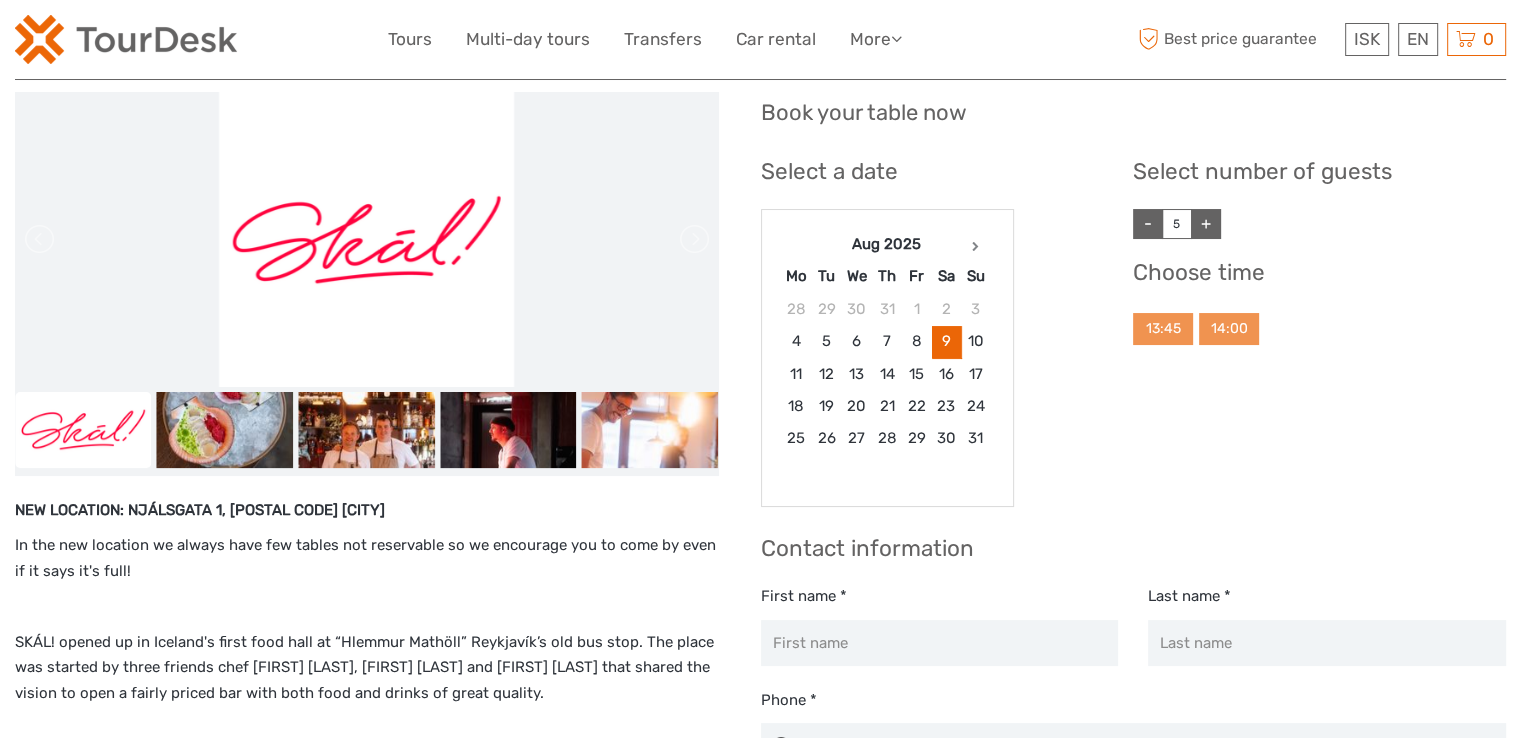 click on "+" at bounding box center [1206, 224] 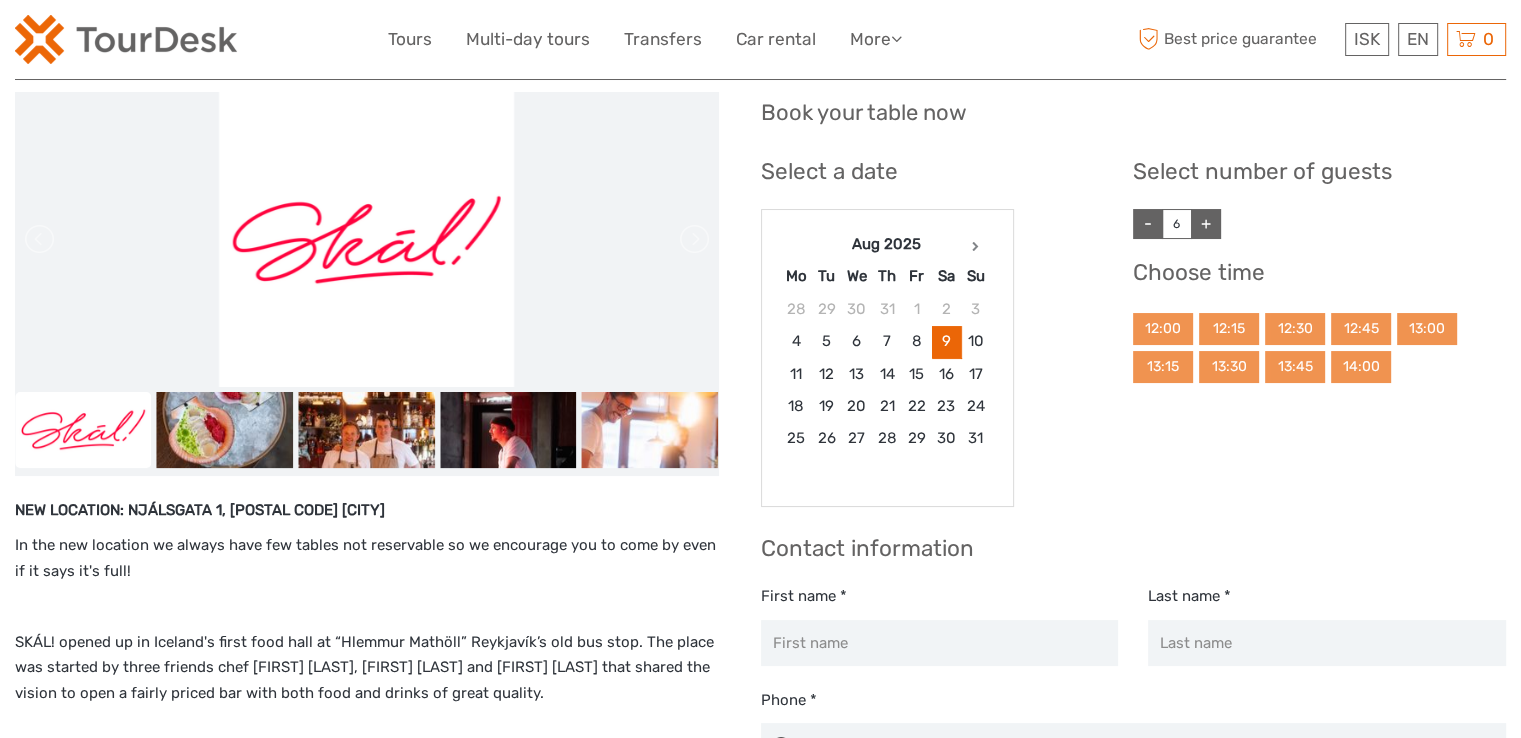 click on "+" at bounding box center (1206, 224) 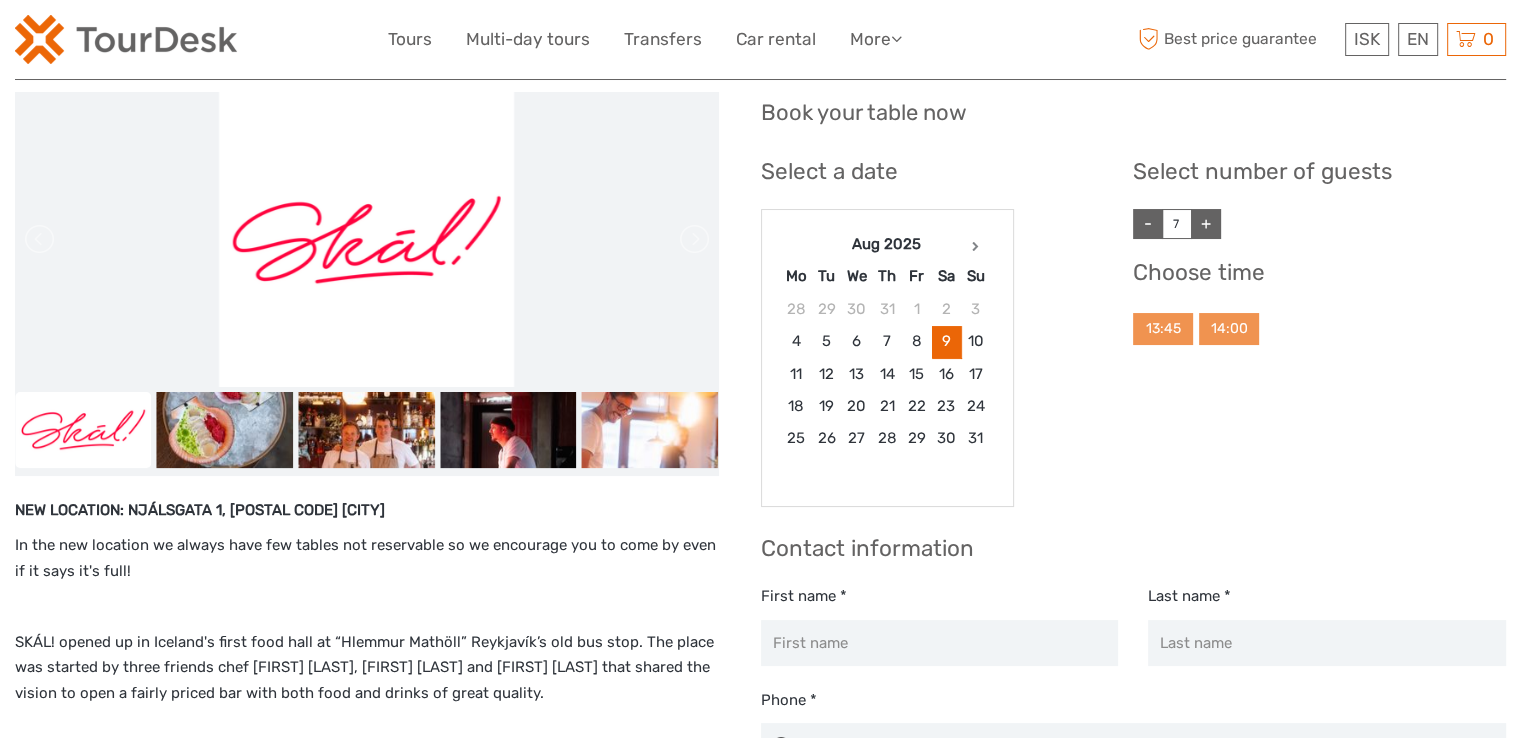 click on "+" at bounding box center (1206, 224) 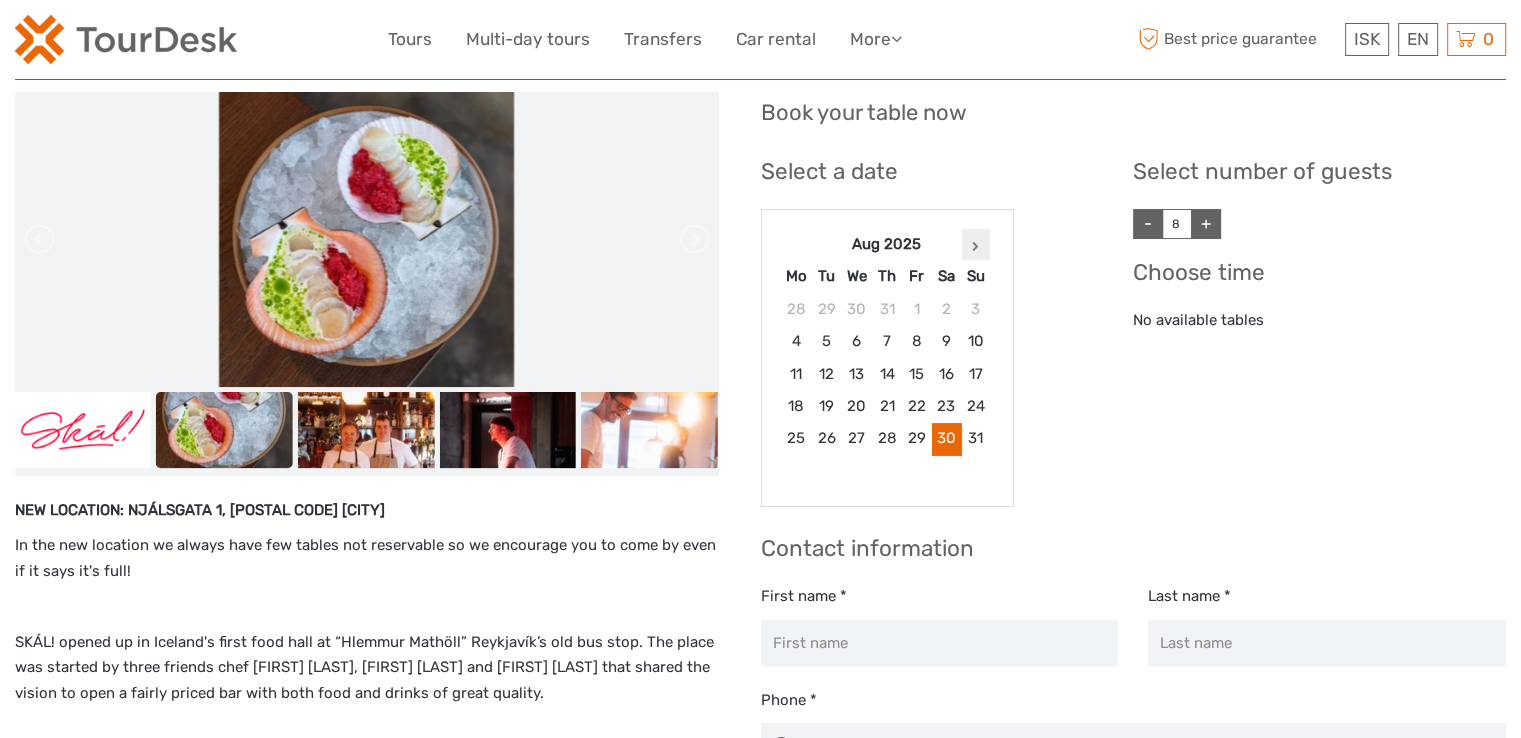 click at bounding box center (975, 244) 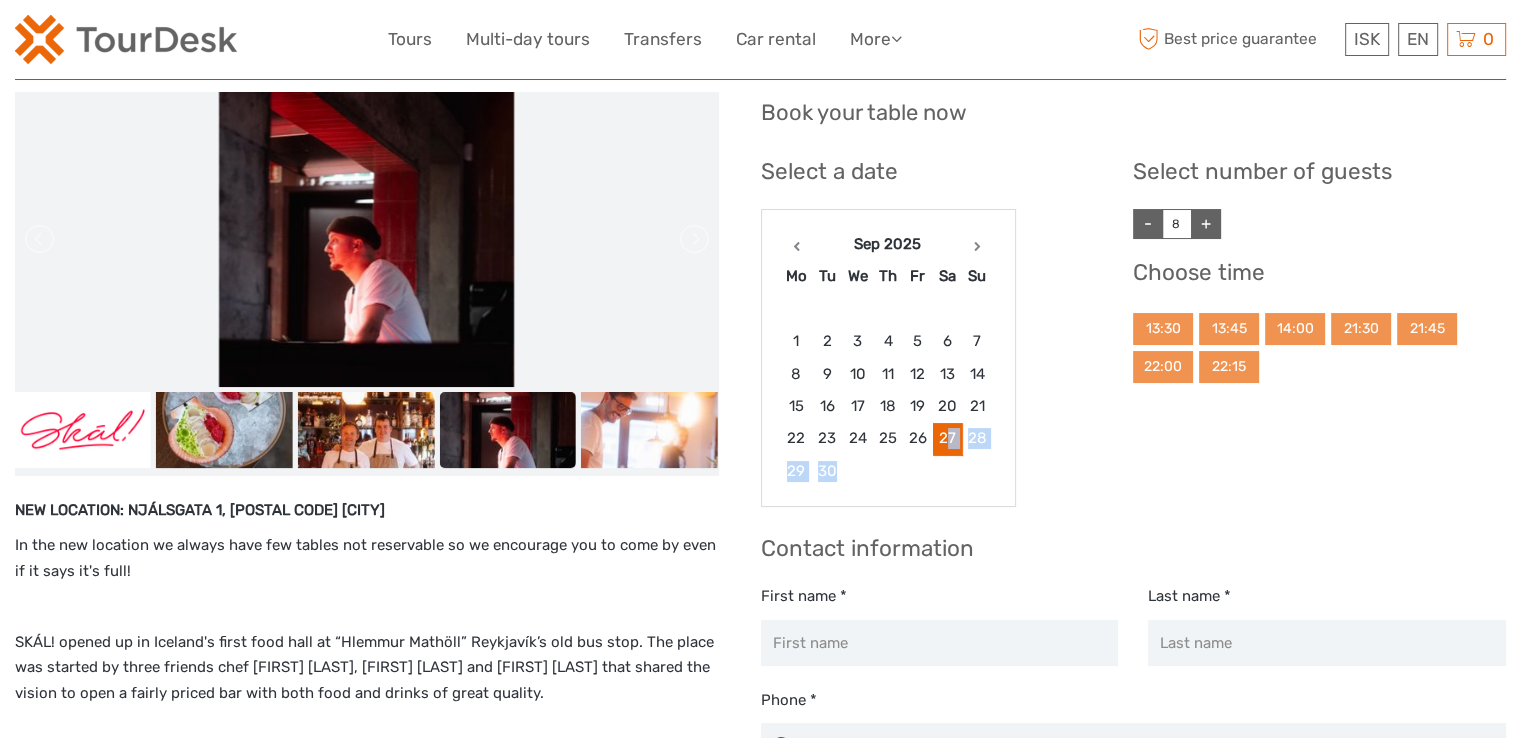 drag, startPoint x: 943, startPoint y: 437, endPoint x: 943, endPoint y: 459, distance: 22 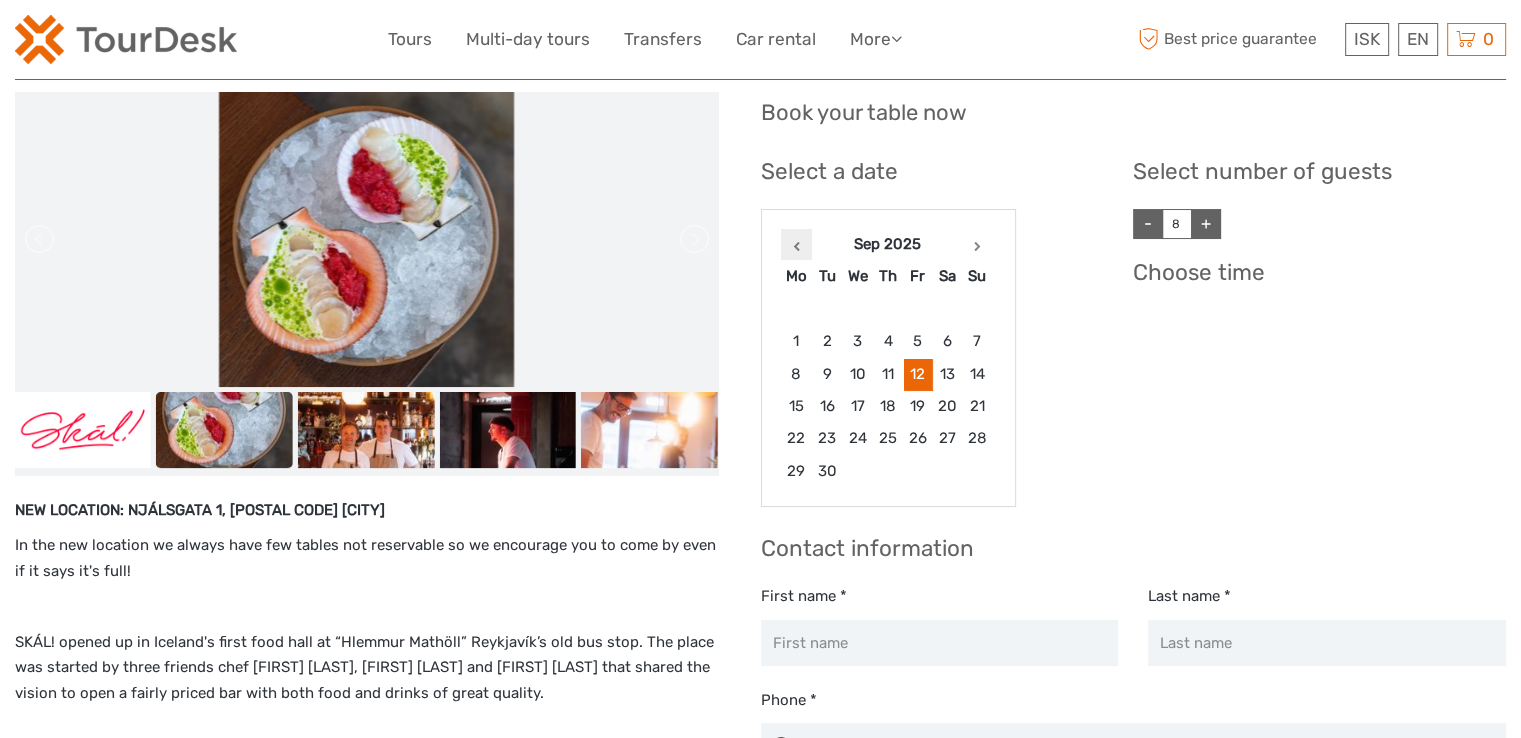 click at bounding box center (796, 246) 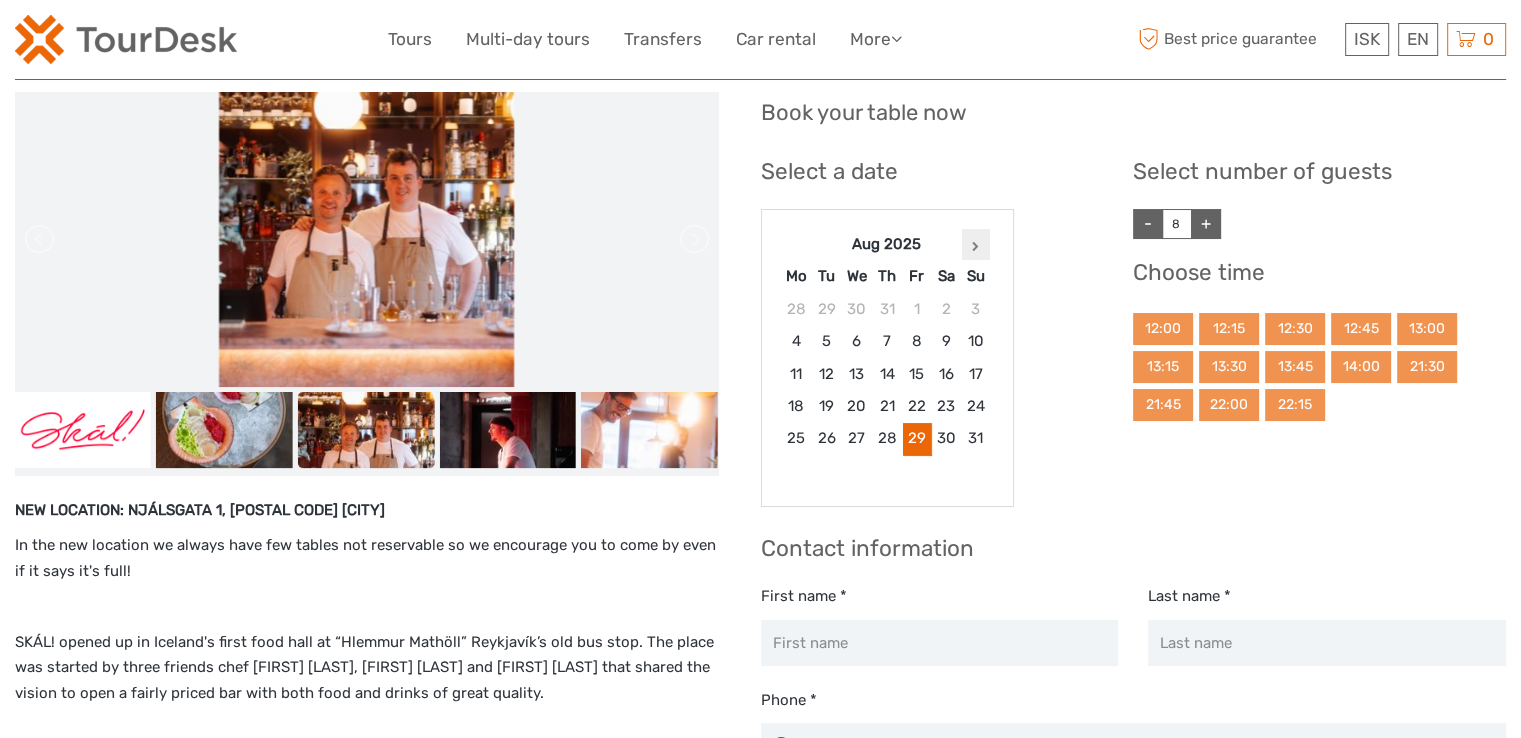 click at bounding box center (975, 246) 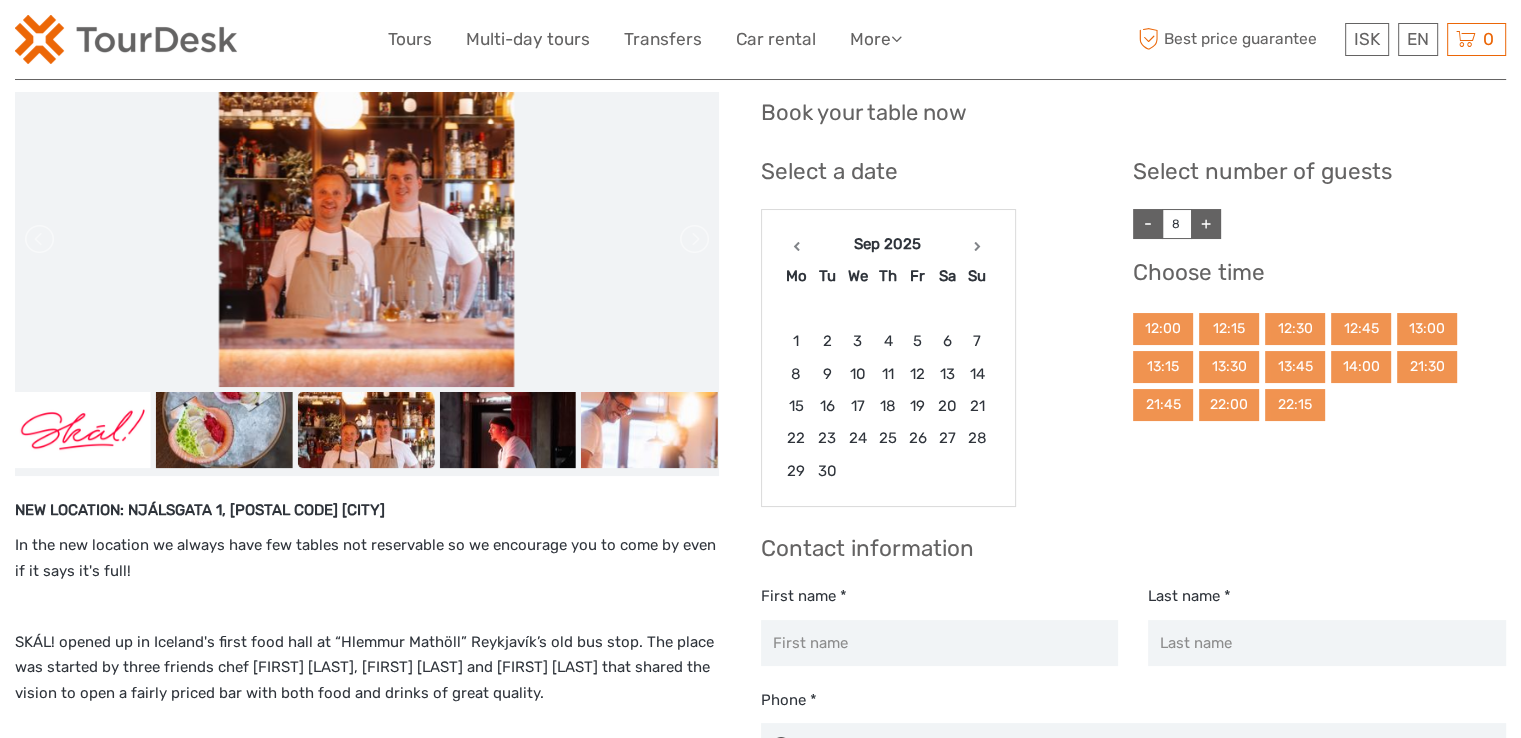 click at bounding box center [977, 246] 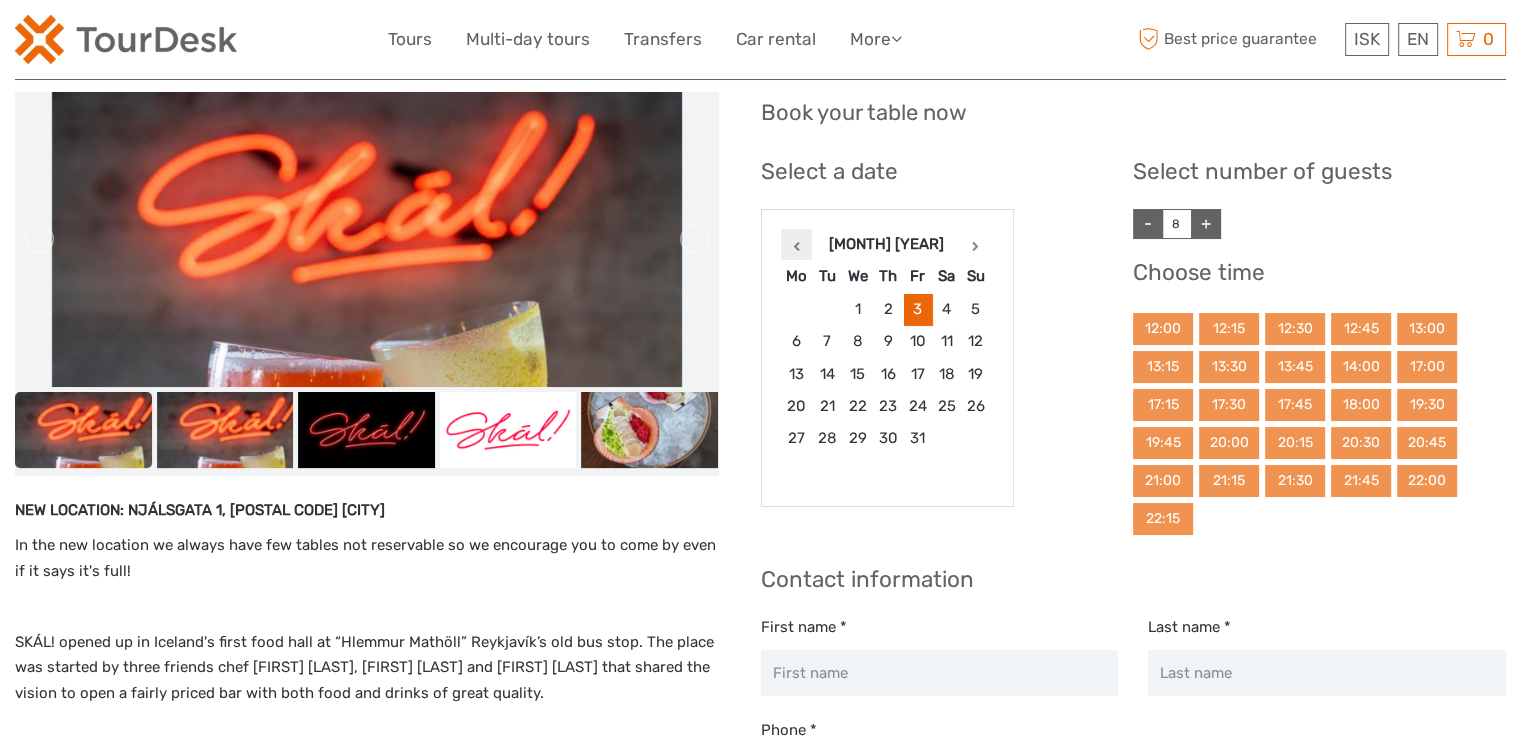 click at bounding box center [796, 244] 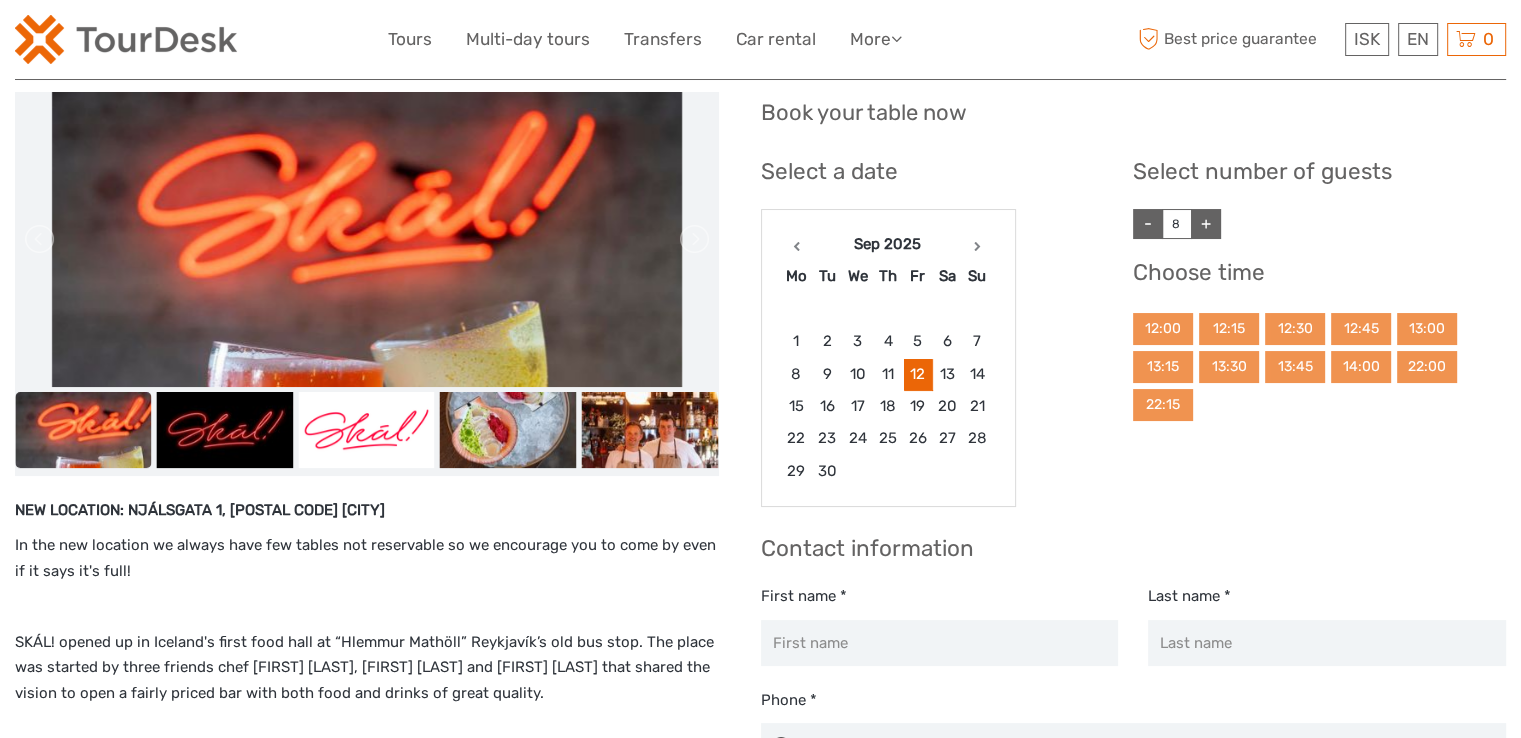 click on "-" at bounding box center (1148, 224) 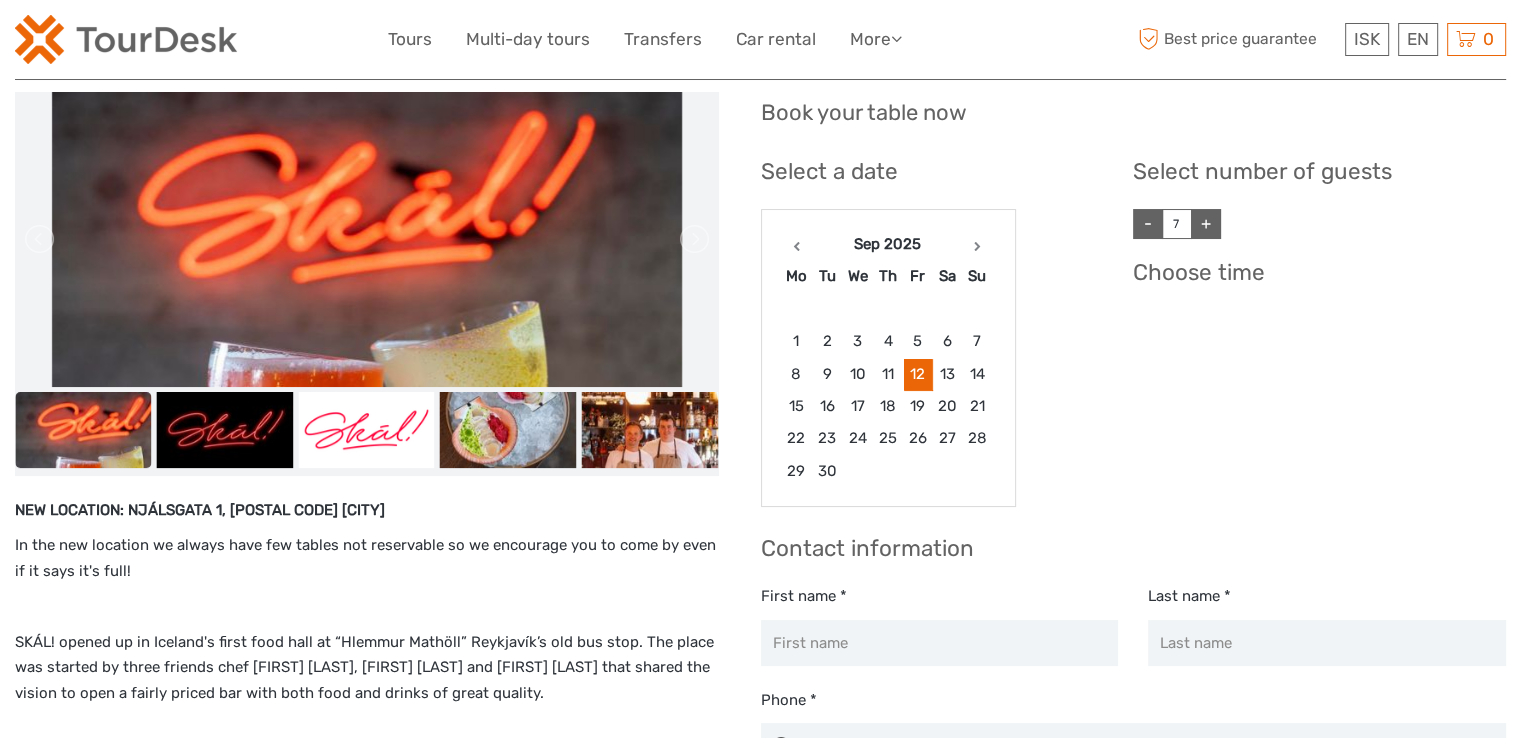 click on "-" at bounding box center [1148, 224] 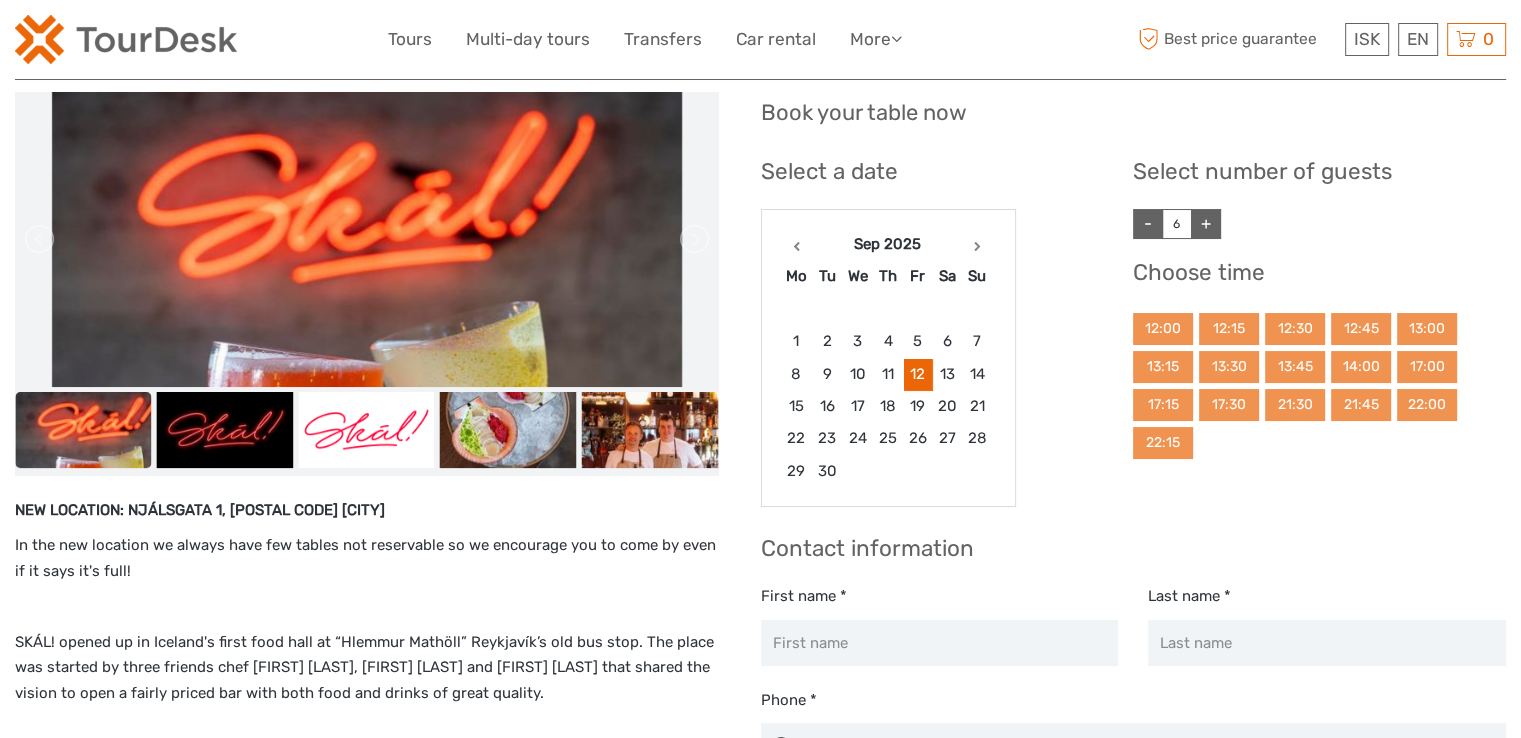 click on "-" at bounding box center (1148, 224) 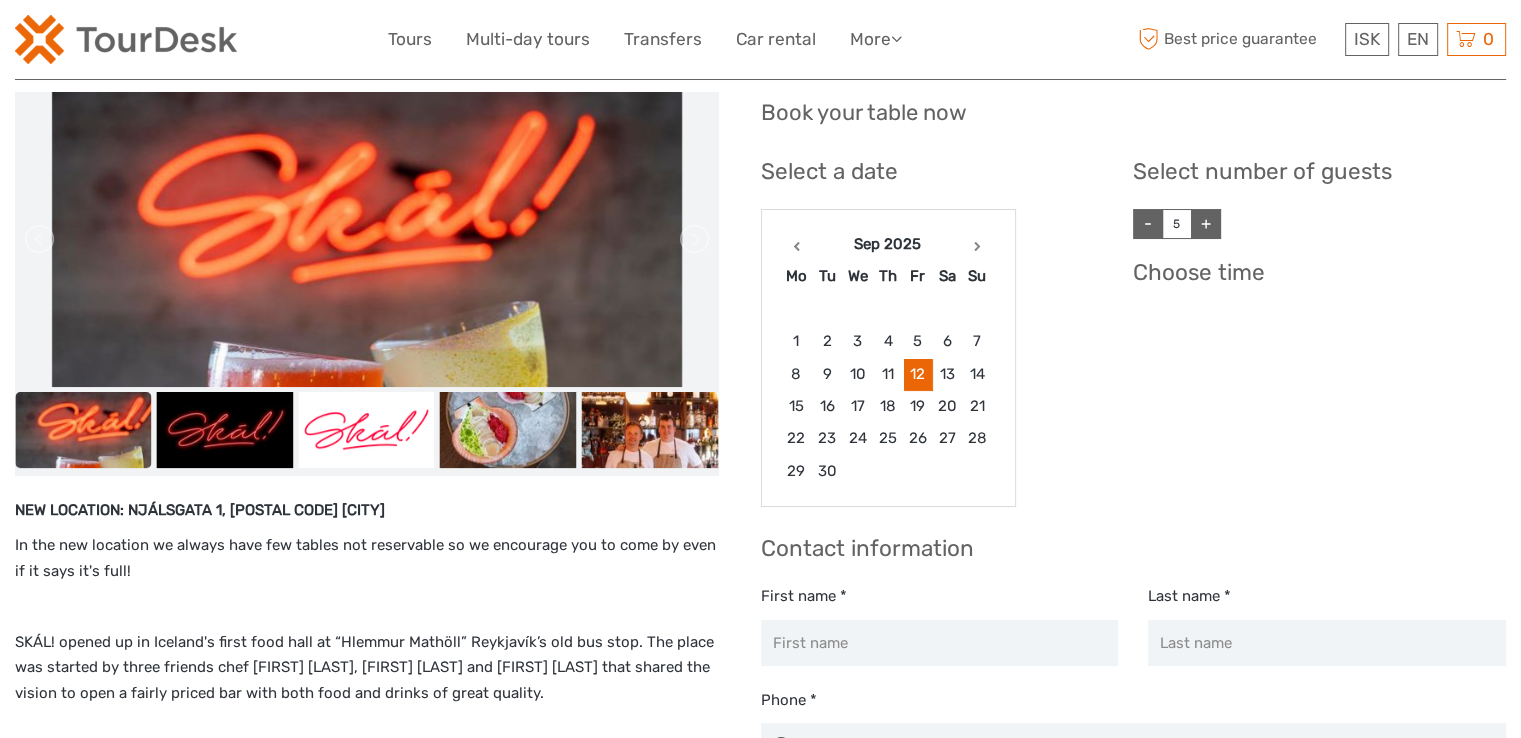 click on "-" at bounding box center (1148, 224) 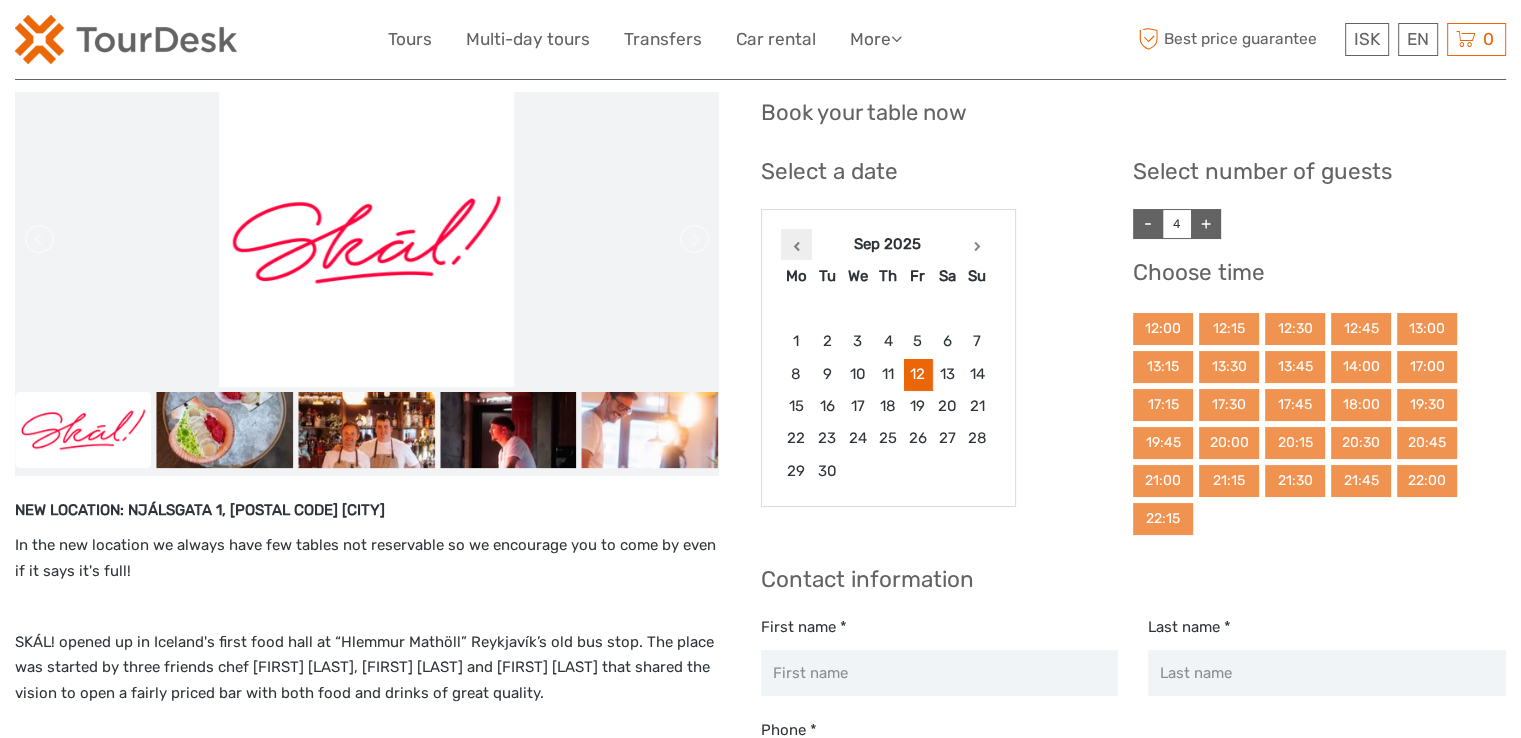 click at bounding box center [796, 244] 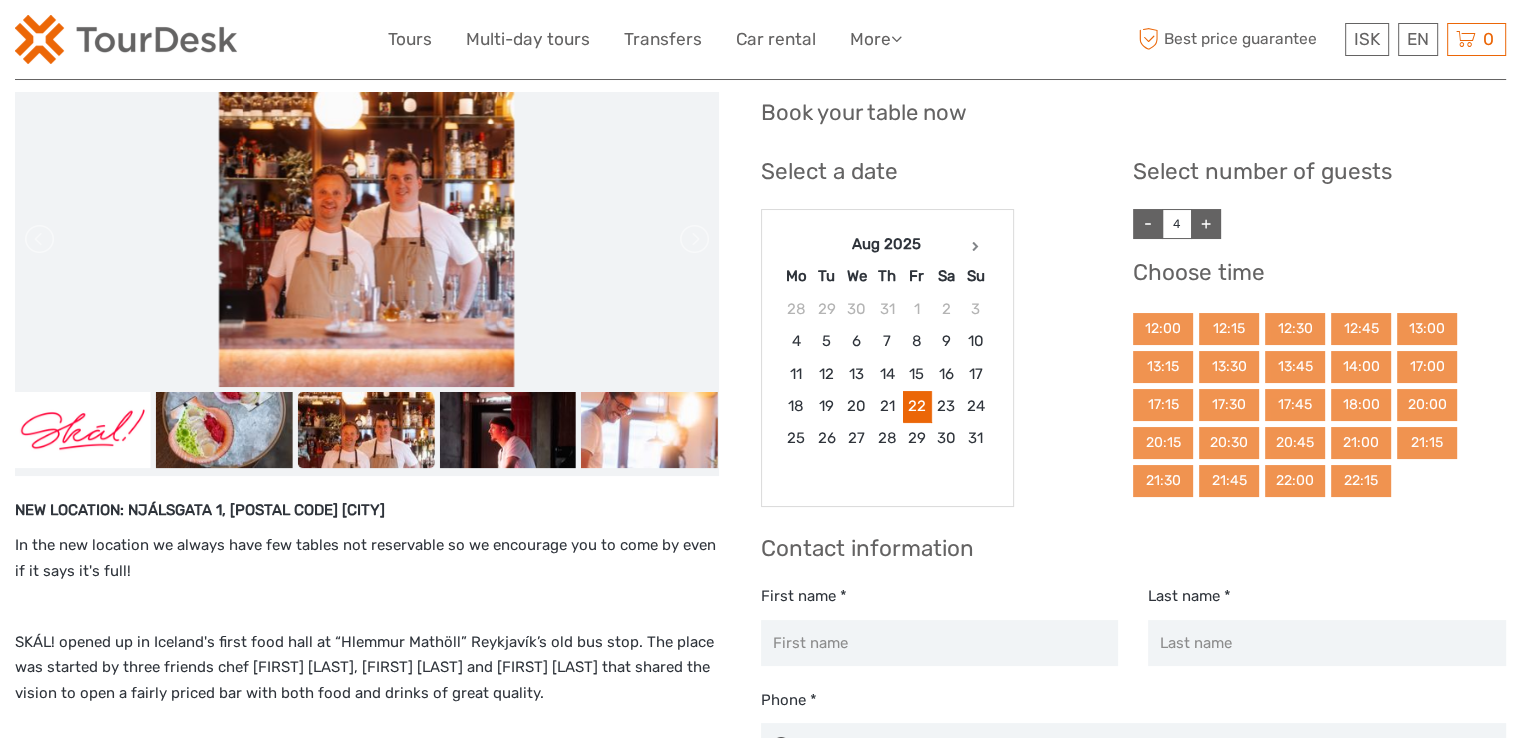 click on "+" at bounding box center (1206, 224) 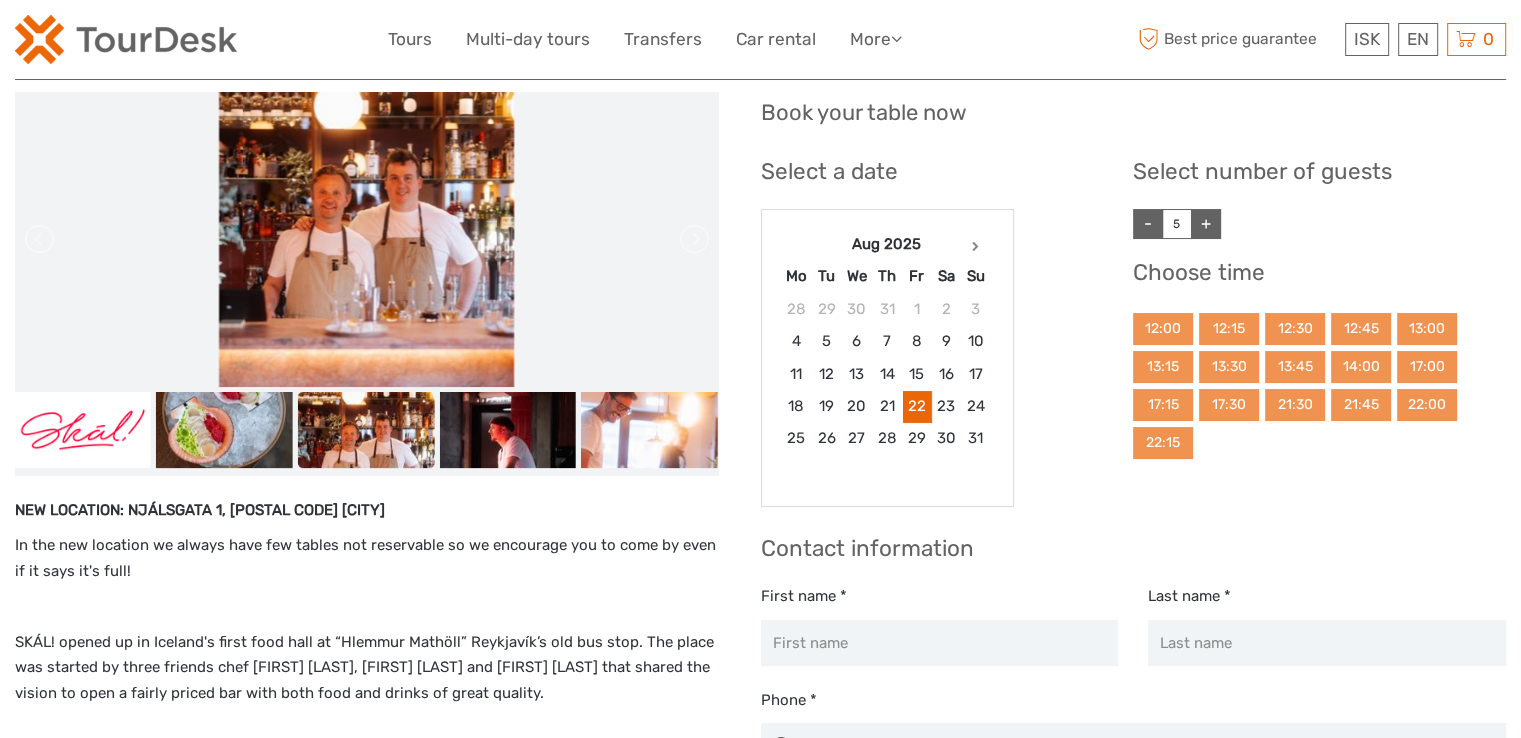 click on "+" at bounding box center (1206, 224) 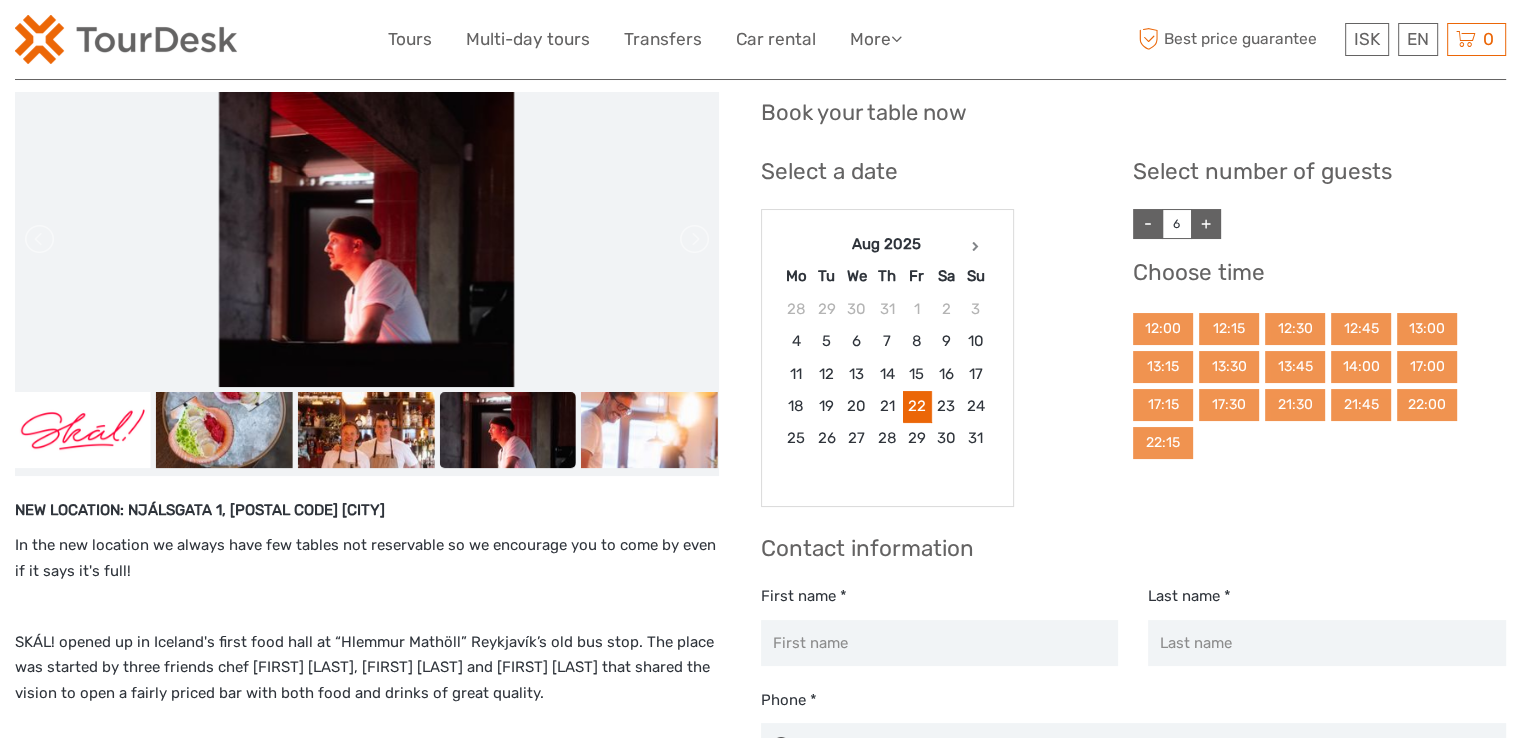 click on "+" at bounding box center (1206, 224) 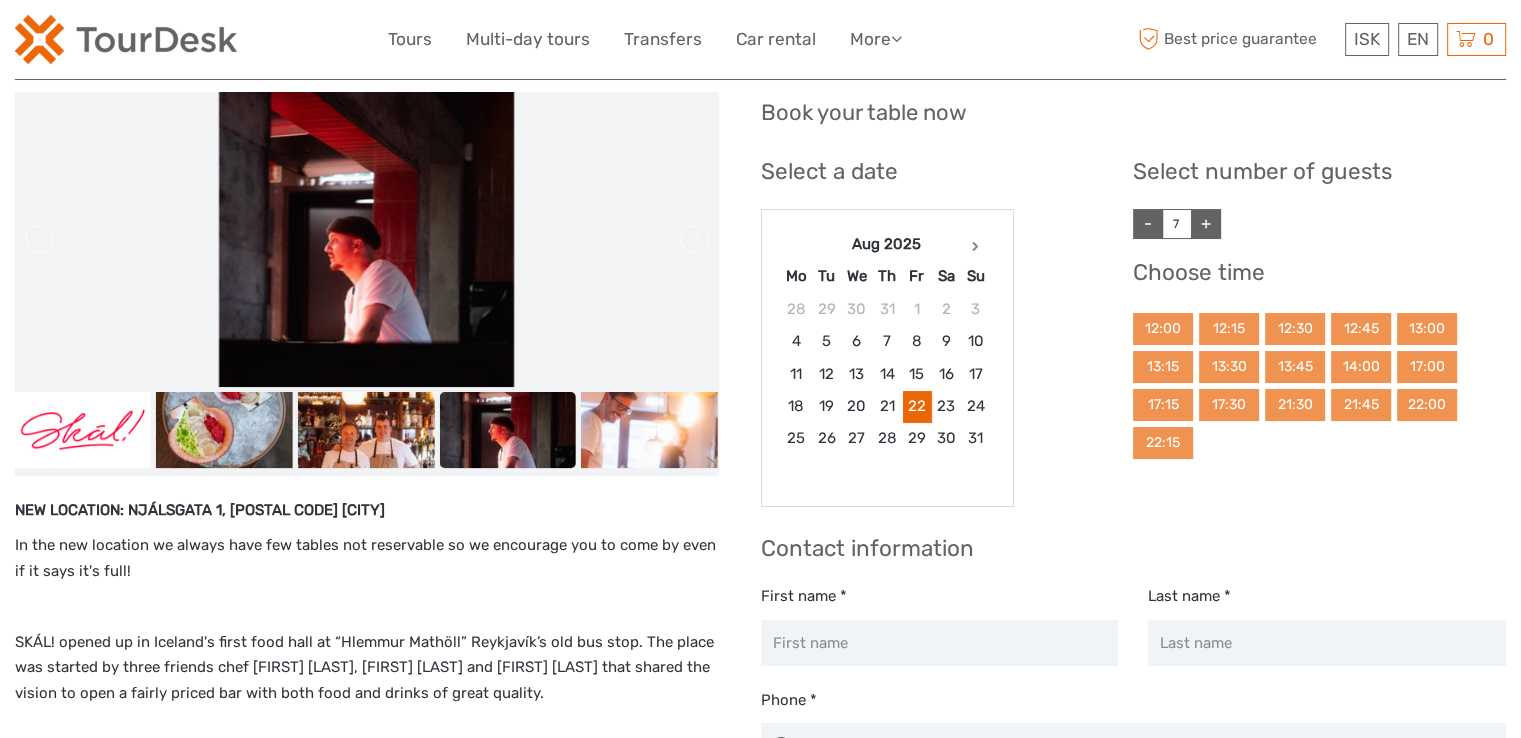 click on "+" at bounding box center [1206, 224] 